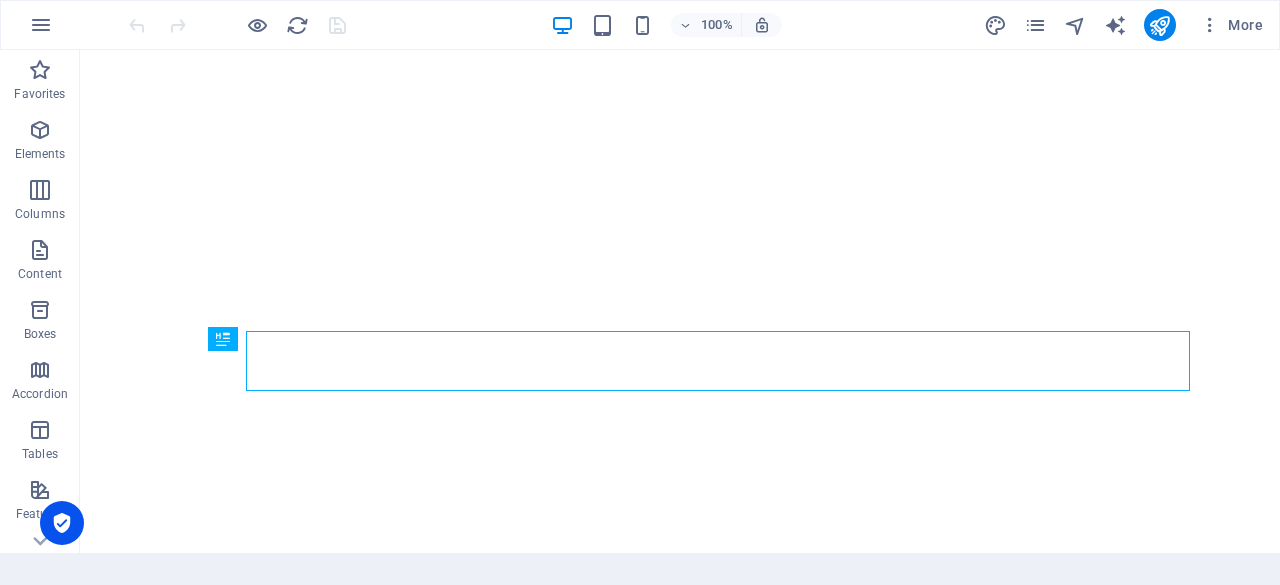 scroll, scrollTop: 0, scrollLeft: 0, axis: both 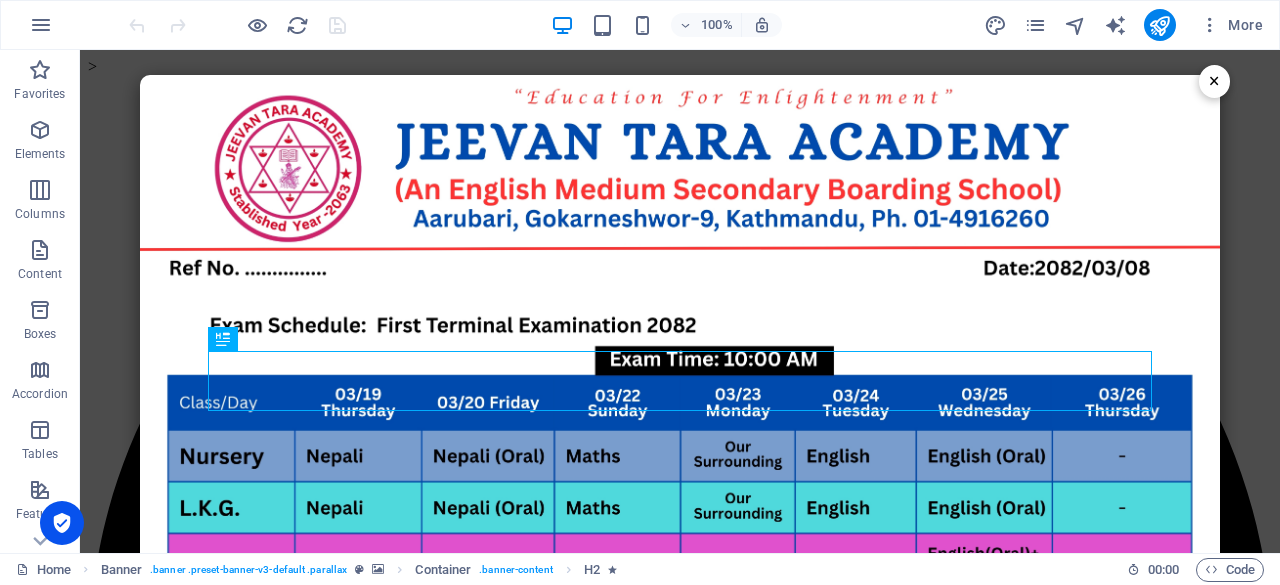 click at bounding box center [680, 838] 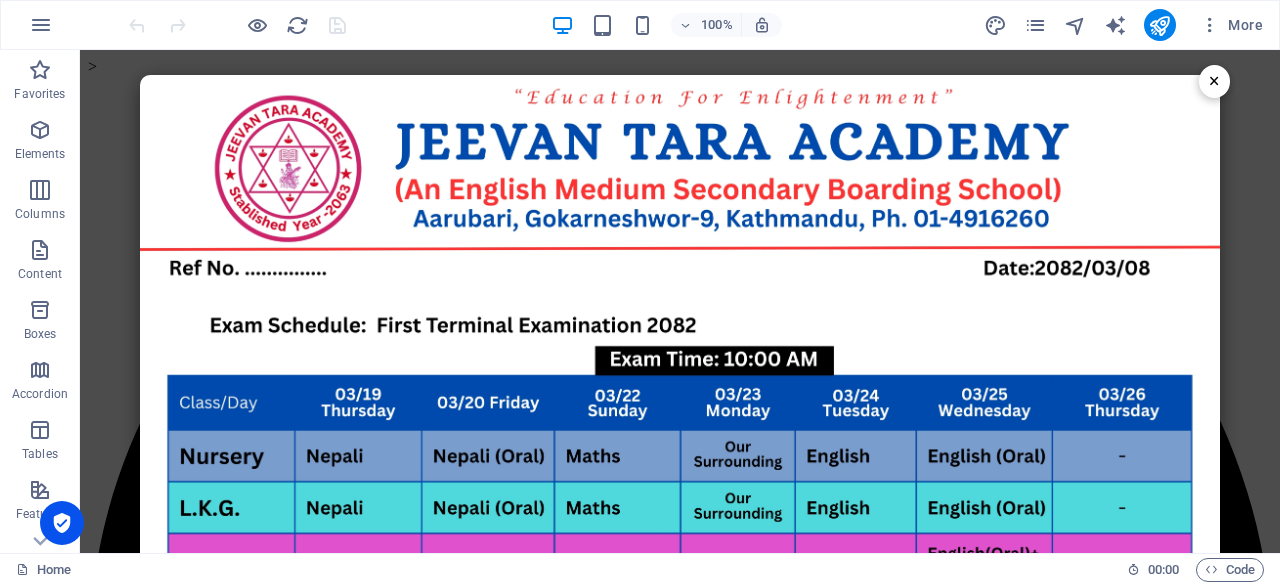 click on "×" at bounding box center [1214, 81] 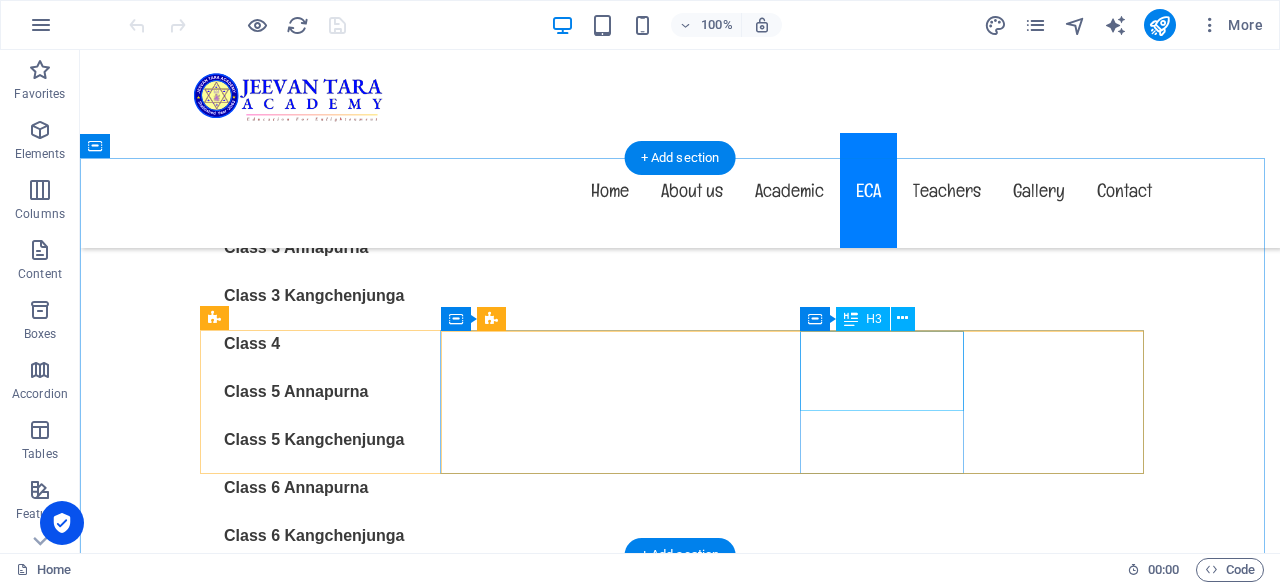 scroll, scrollTop: 10700, scrollLeft: 0, axis: vertical 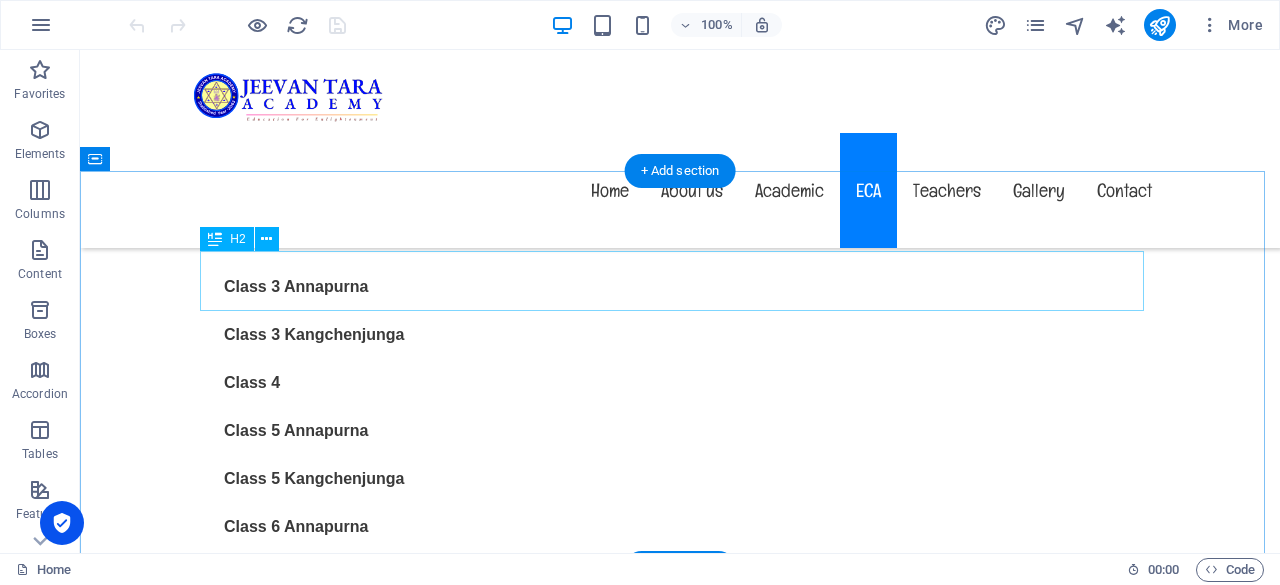click on "First Terminal Examination-2082" at bounding box center (680, 1121) 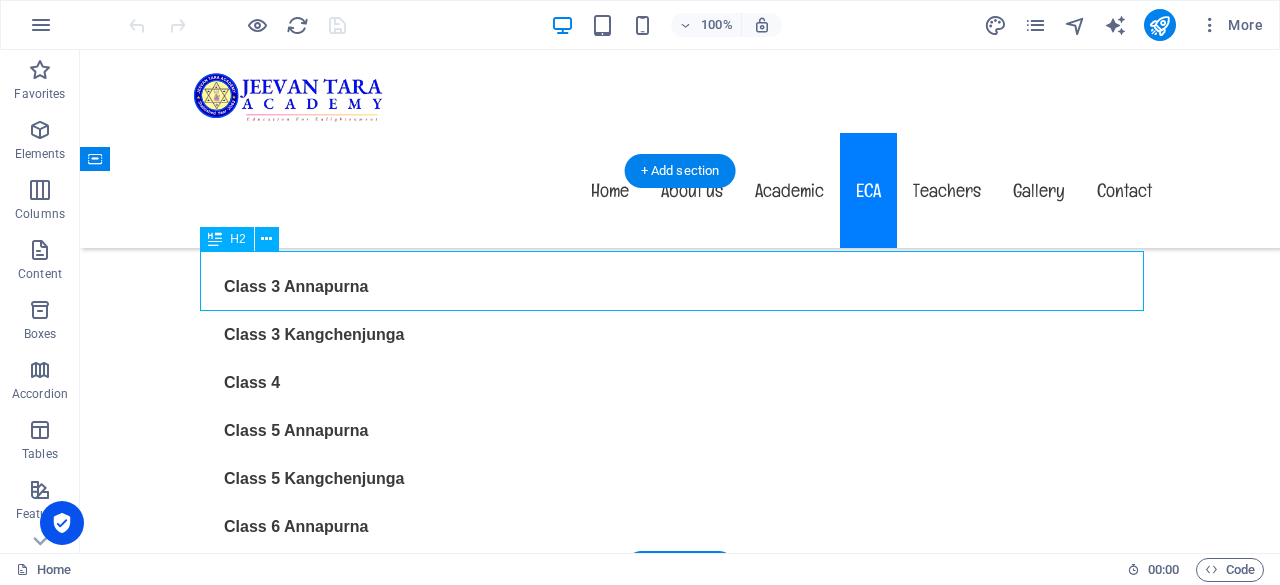 click on "First Terminal Examination-2082" at bounding box center [680, 1121] 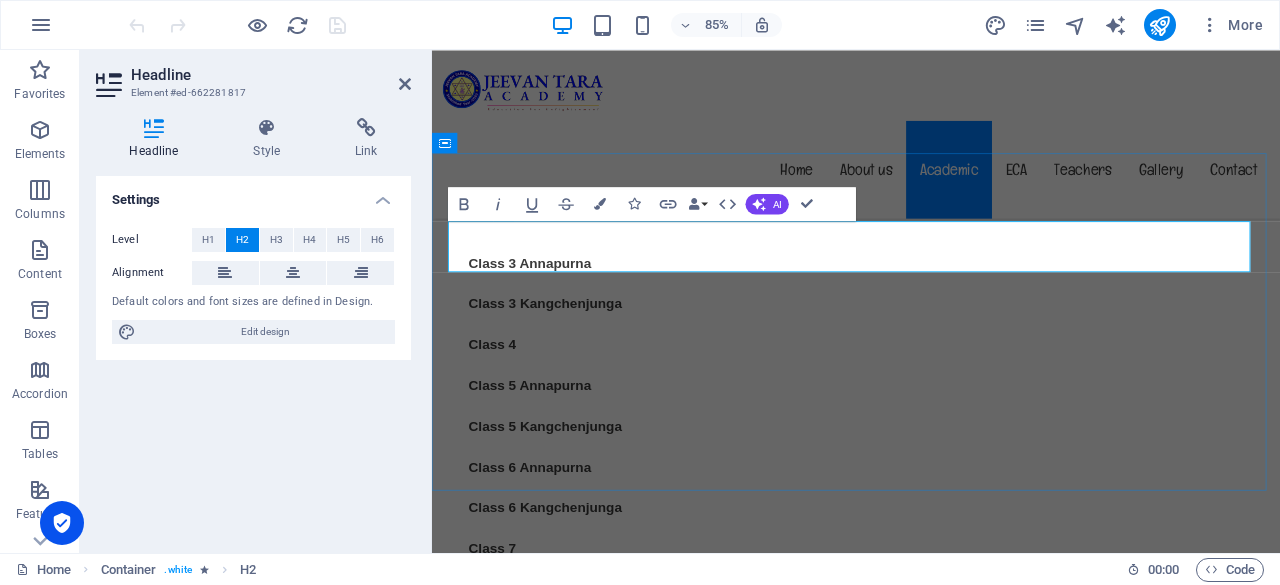 click on "First Terminal Examination-2082" at bounding box center [931, 1135] 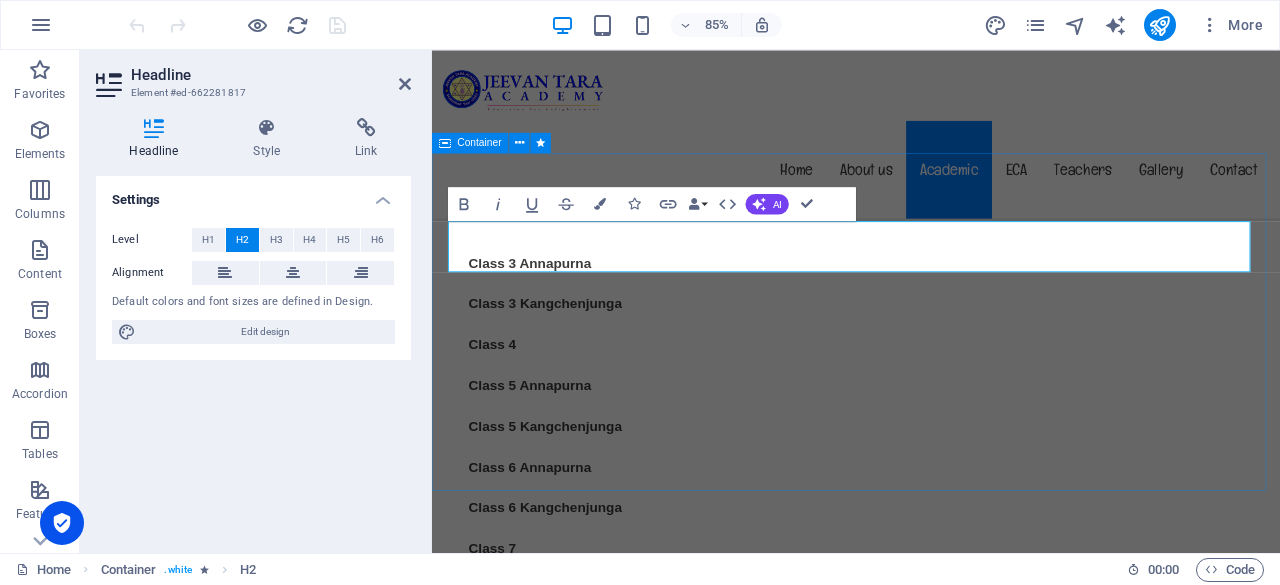 click on "First Terminal Examination Results-2082 0 Days 0 Hours 0 Minutes 0 Seconds" at bounding box center [931, 1739] 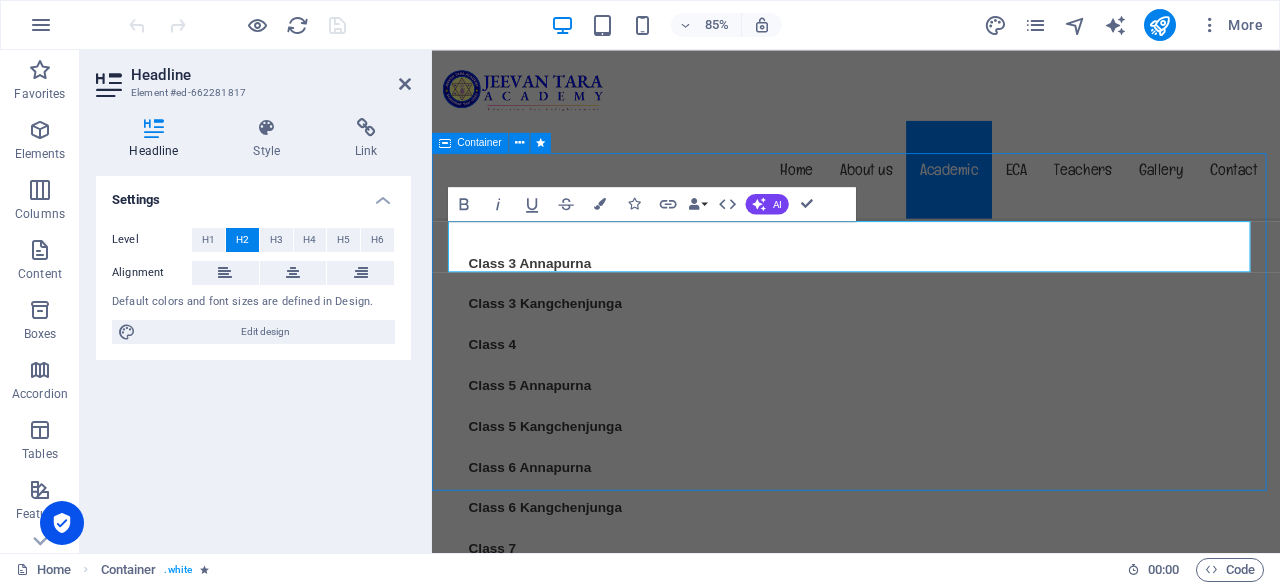 scroll, scrollTop: 10700, scrollLeft: 0, axis: vertical 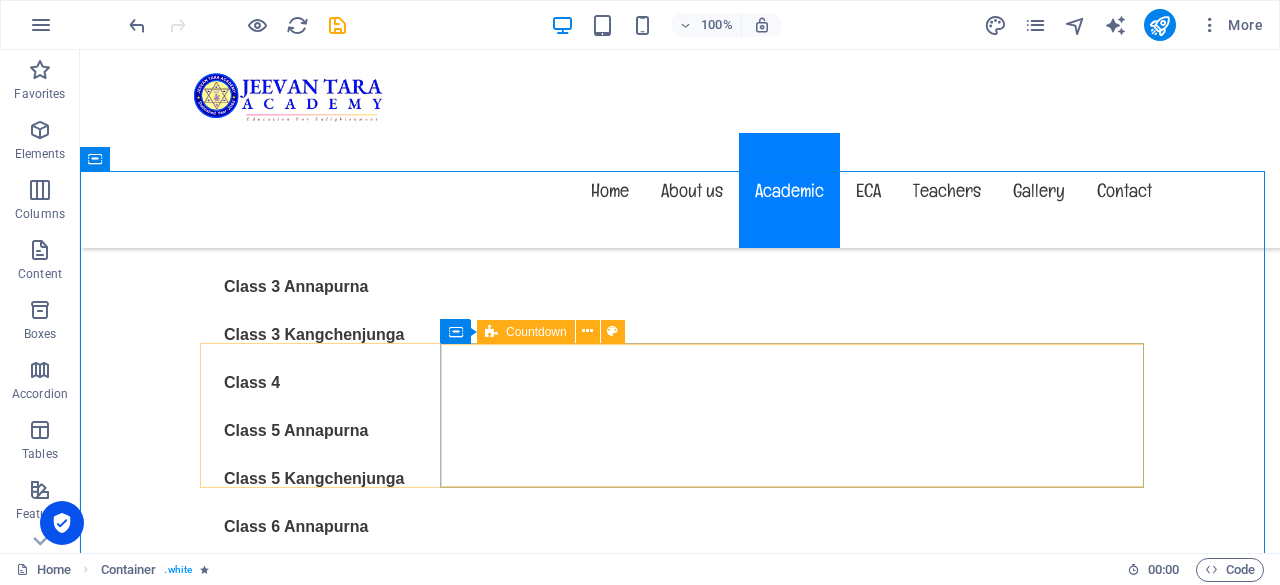 click on "Countdown" at bounding box center [526, 332] 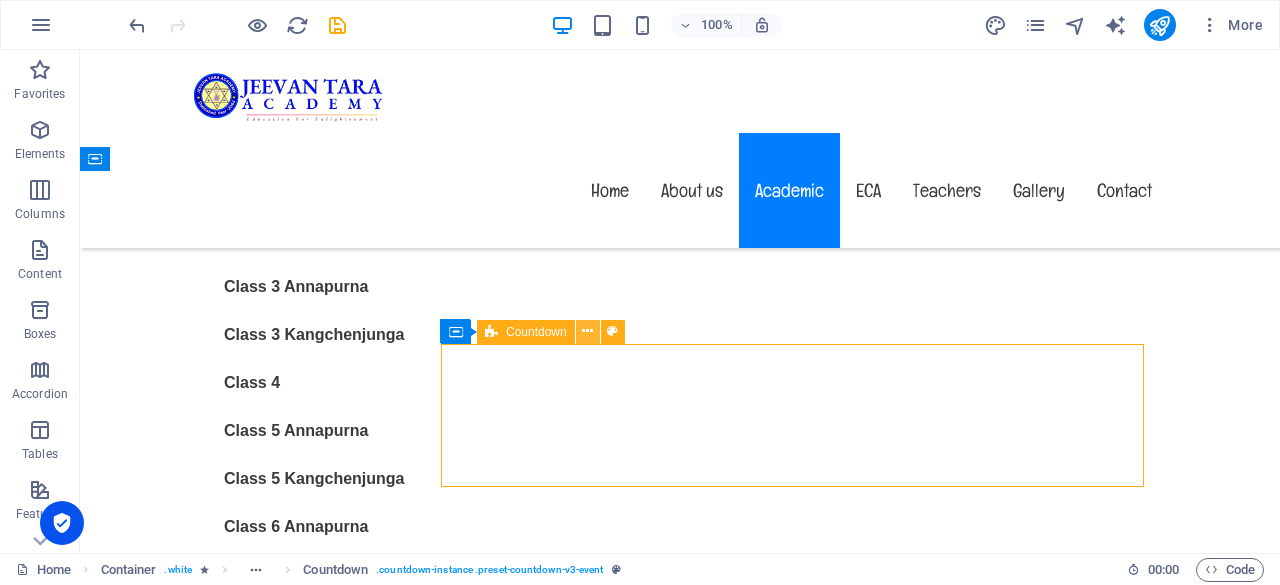 click at bounding box center [588, 332] 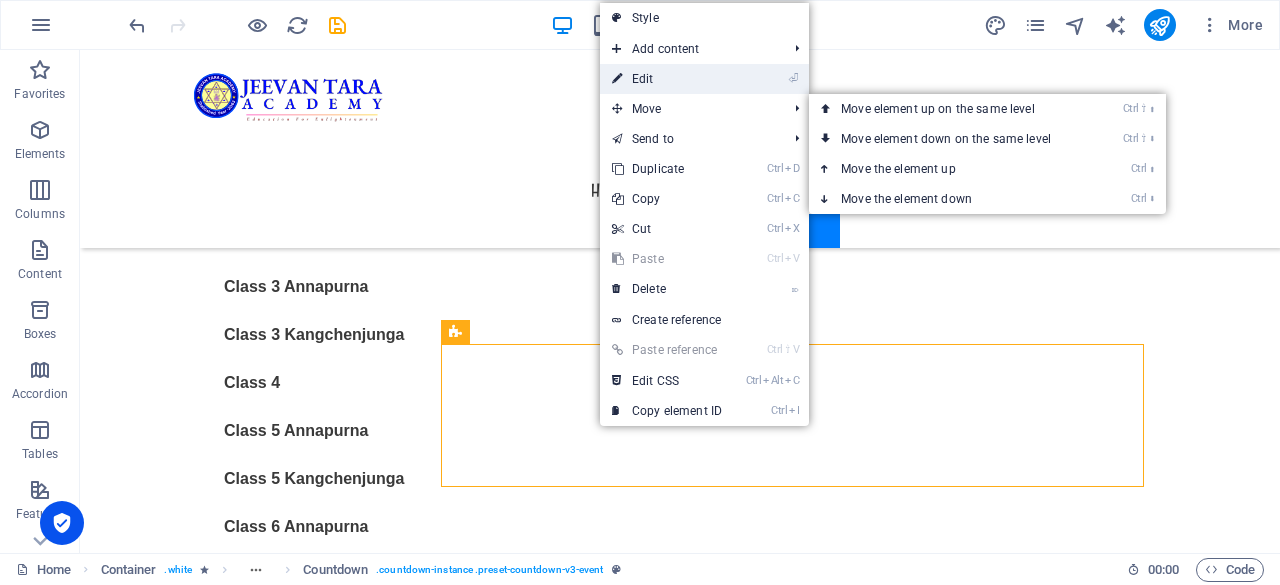 click on "⏎  Edit" at bounding box center [667, 79] 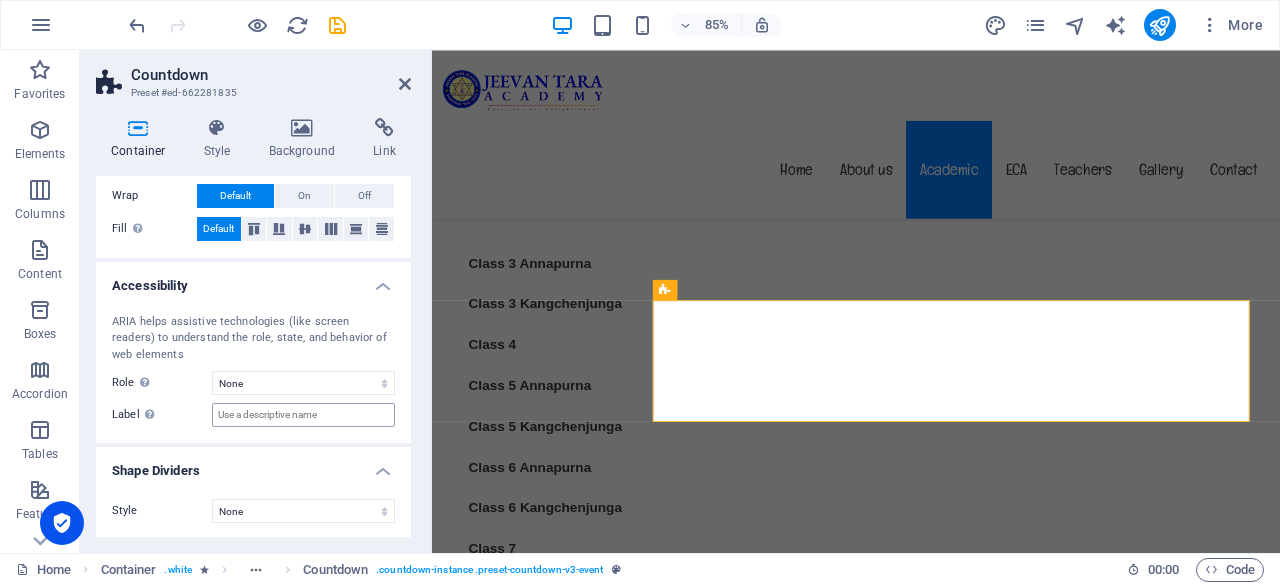 scroll, scrollTop: 0, scrollLeft: 0, axis: both 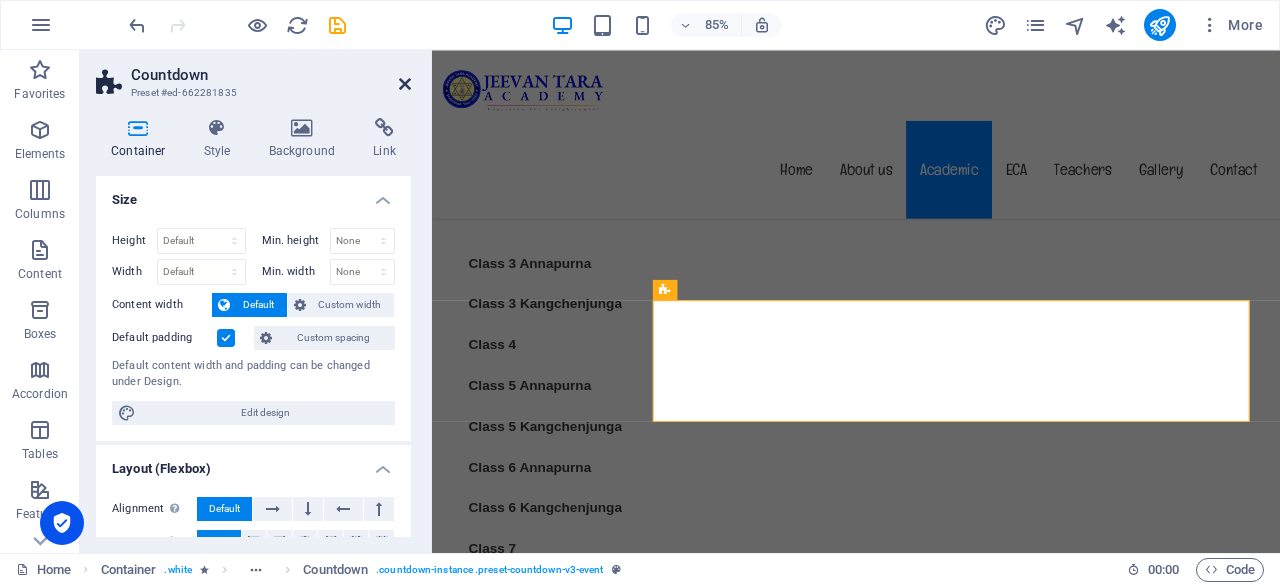 click at bounding box center [405, 84] 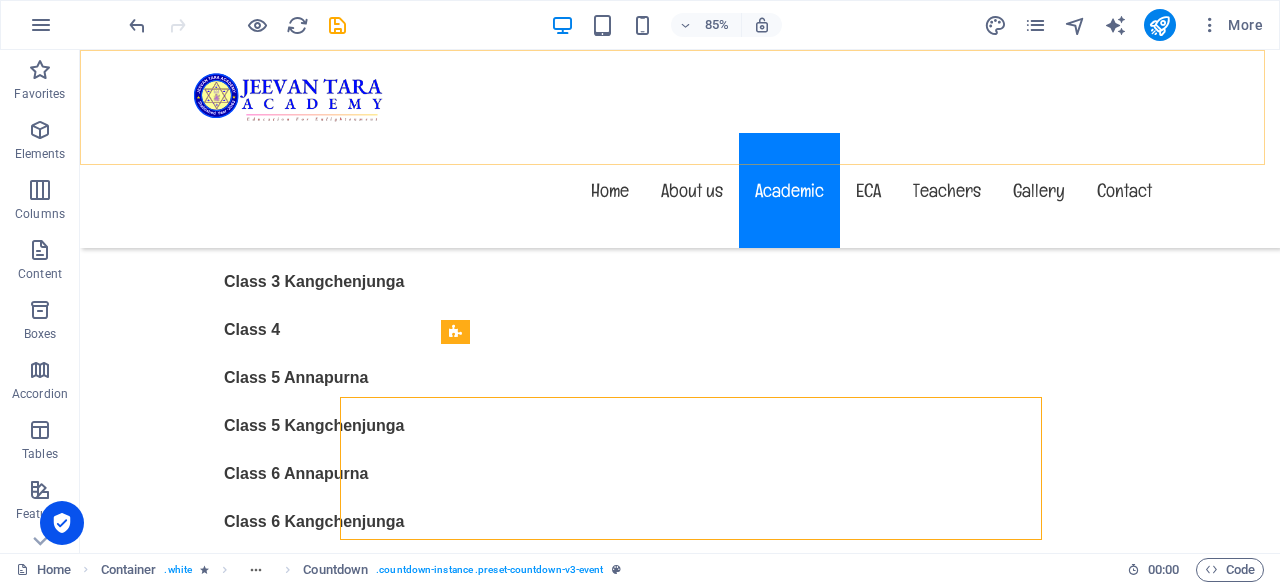 scroll, scrollTop: 10700, scrollLeft: 0, axis: vertical 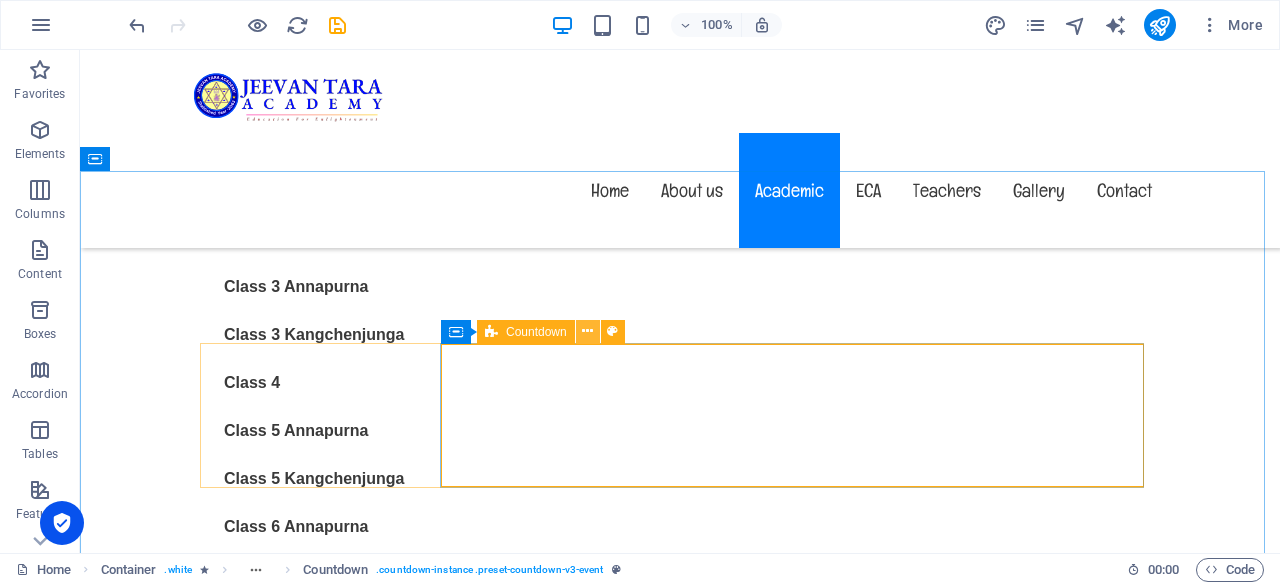 click at bounding box center [587, 331] 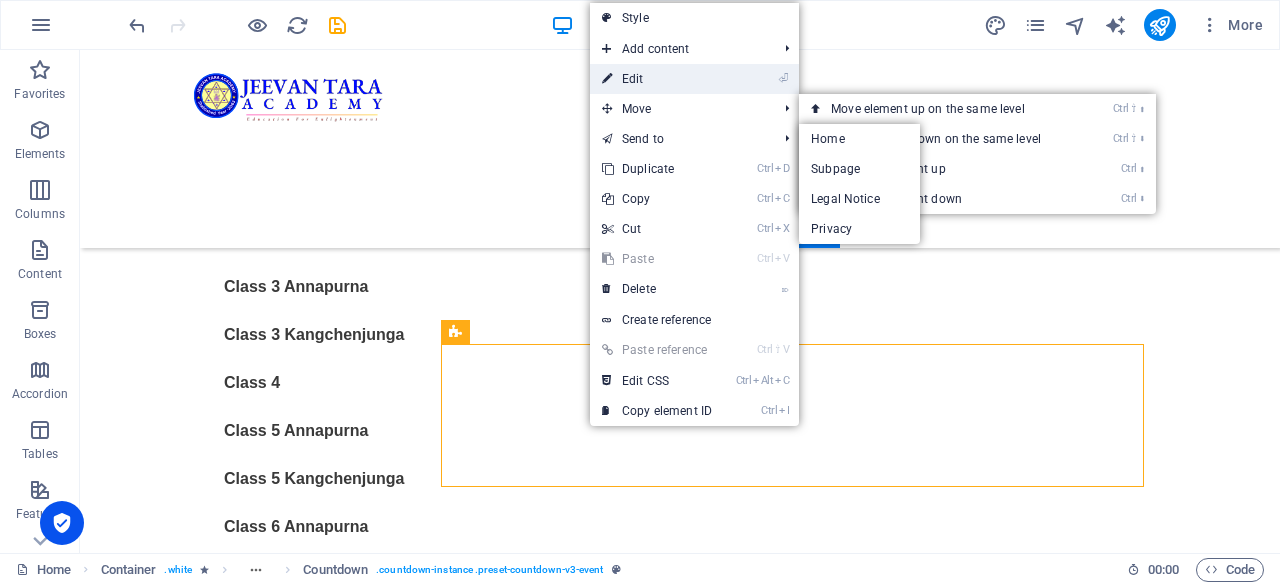click on "⏎  Edit" at bounding box center [657, 79] 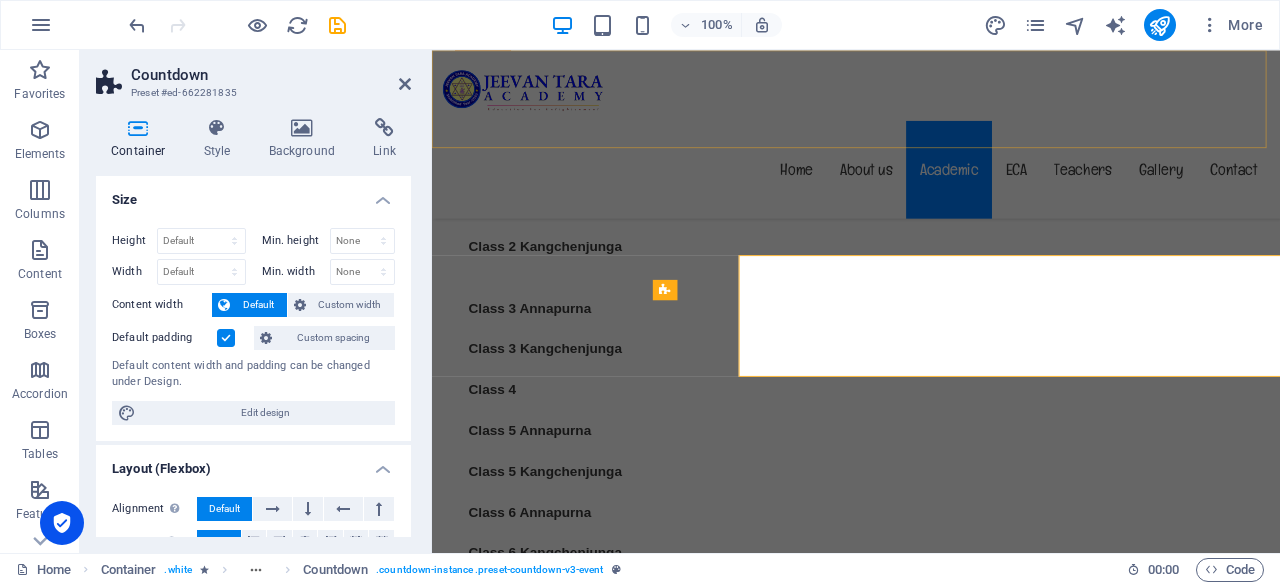 scroll, scrollTop: 10753, scrollLeft: 0, axis: vertical 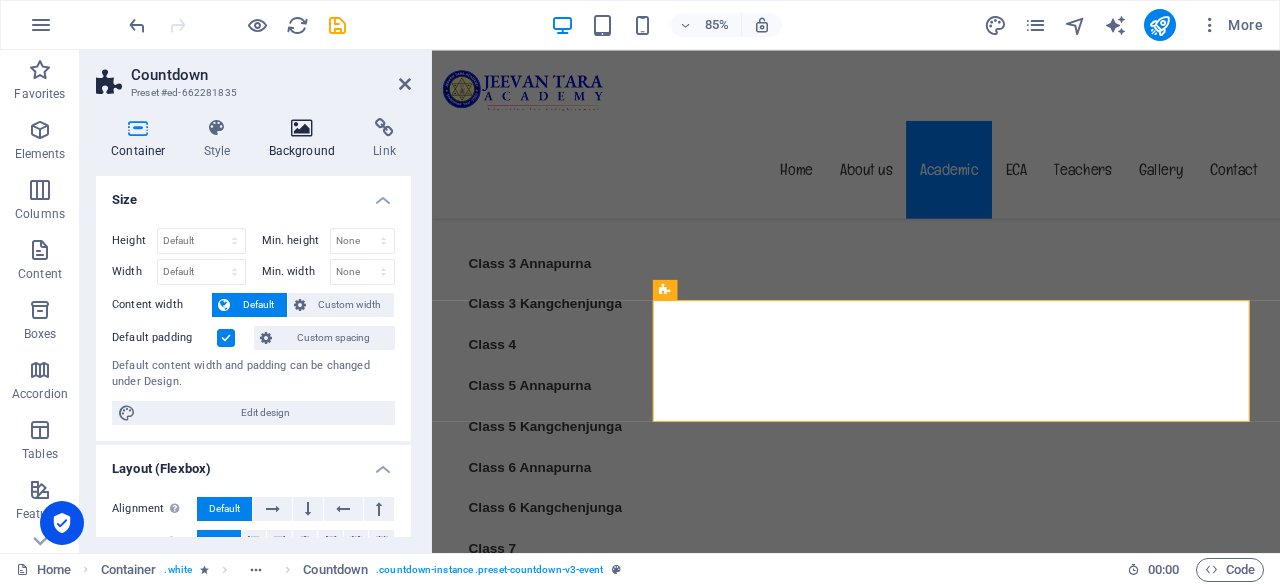 click at bounding box center (302, 128) 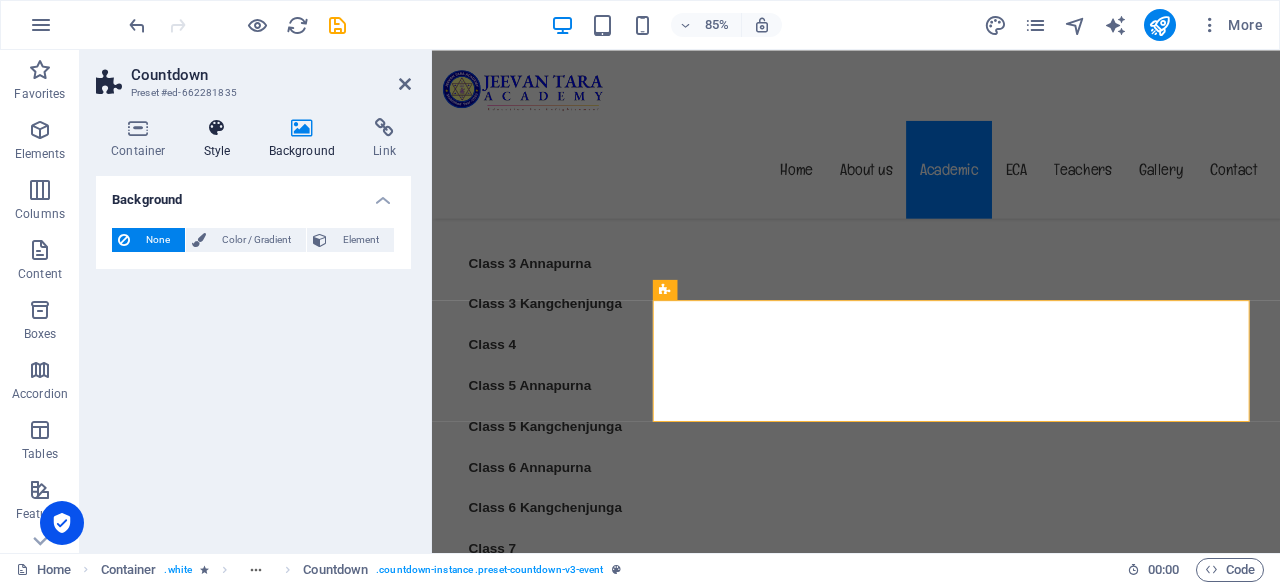 click at bounding box center (217, 128) 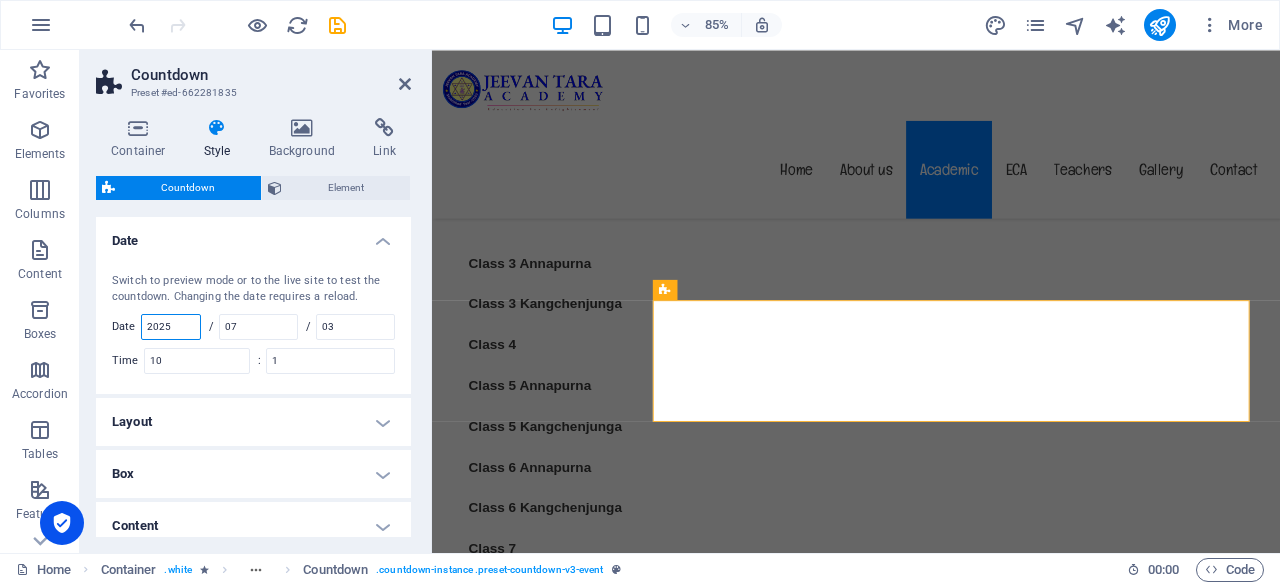 click on "2025" at bounding box center (171, 327) 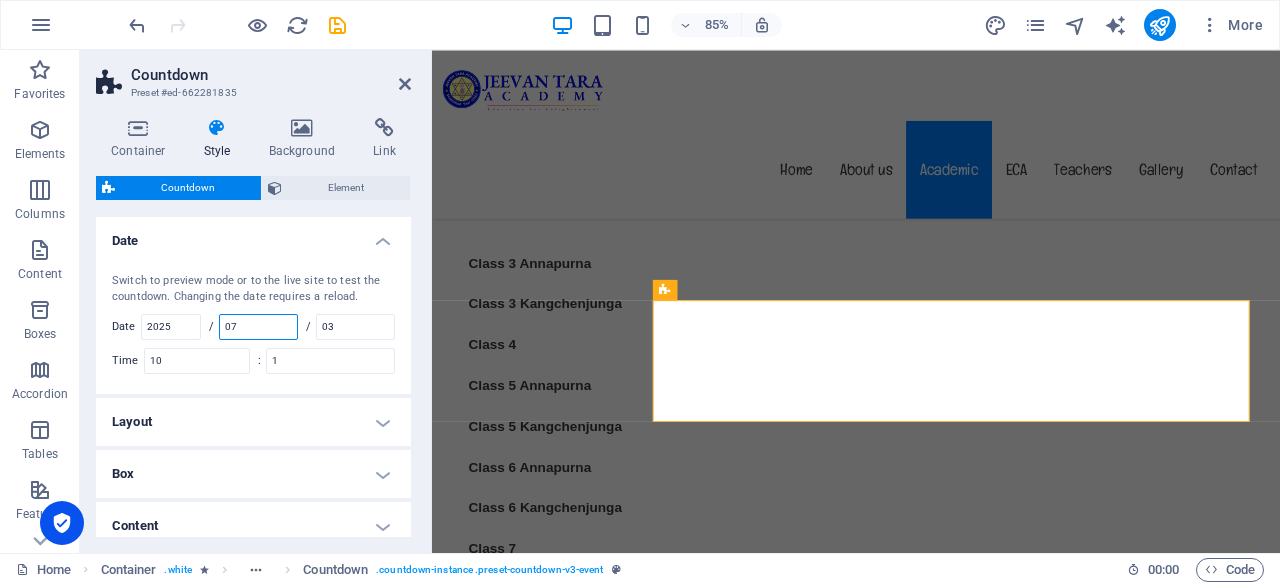 click on "07" at bounding box center [258, 327] 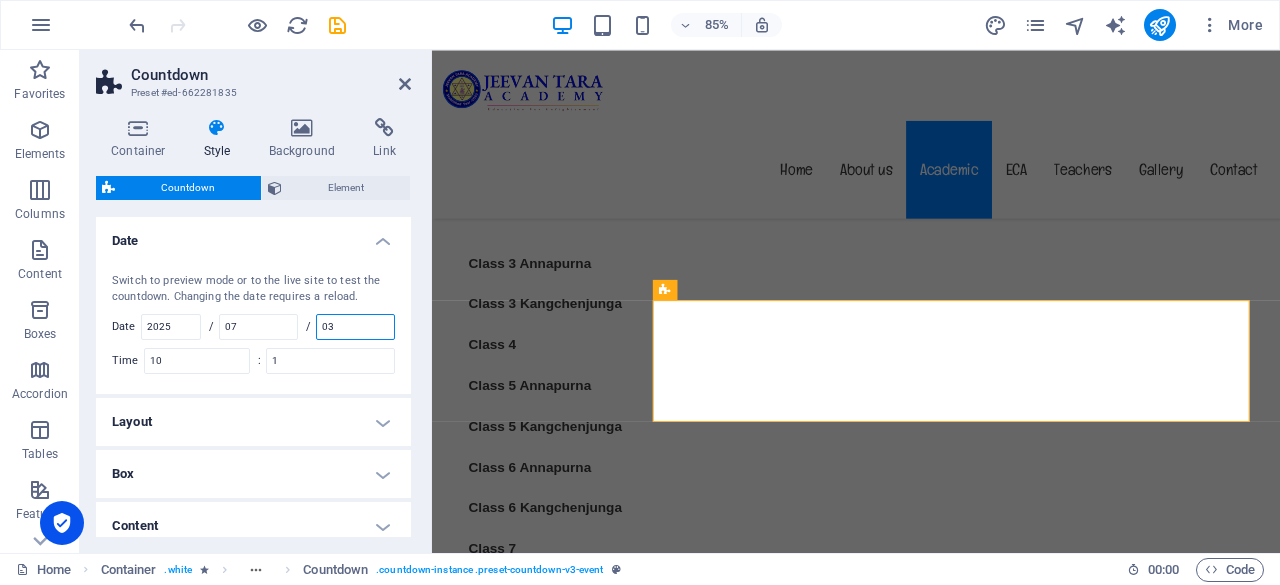 click on "03" at bounding box center (355, 327) 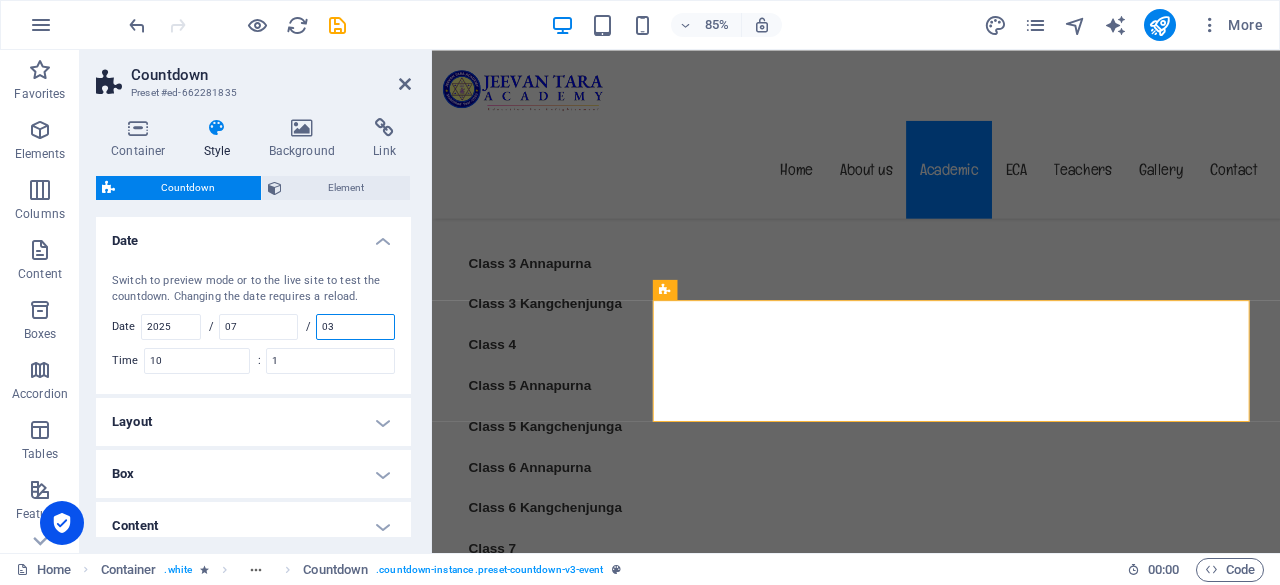 type on "0" 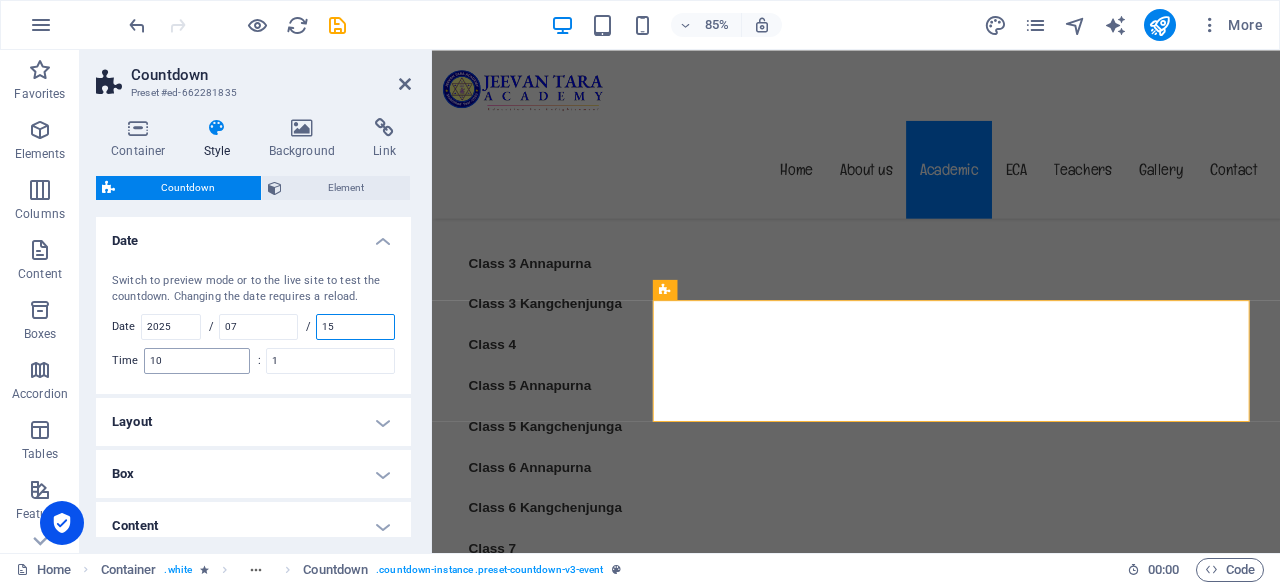 type on "15" 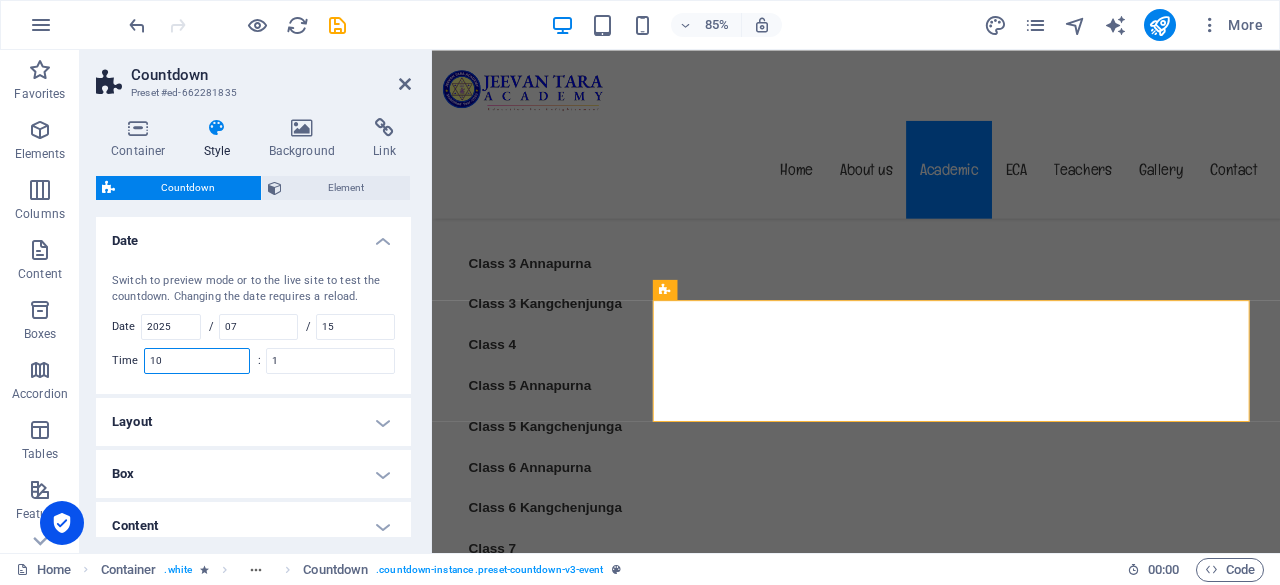 click on "10" at bounding box center [197, 361] 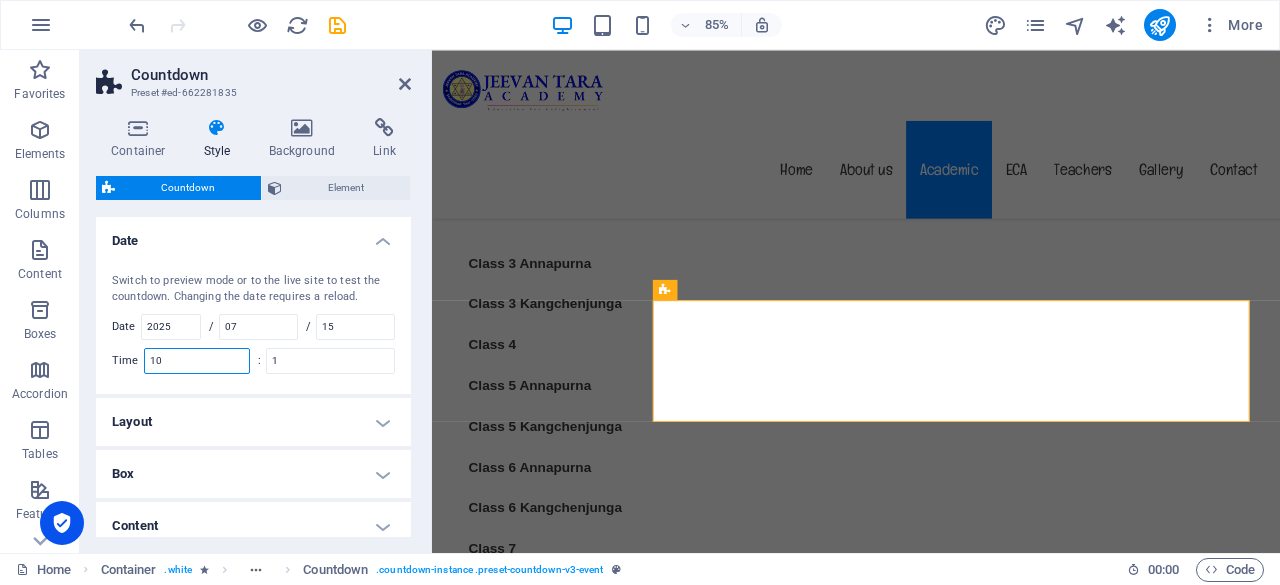 drag, startPoint x: 186, startPoint y: 360, endPoint x: 148, endPoint y: 361, distance: 38.013157 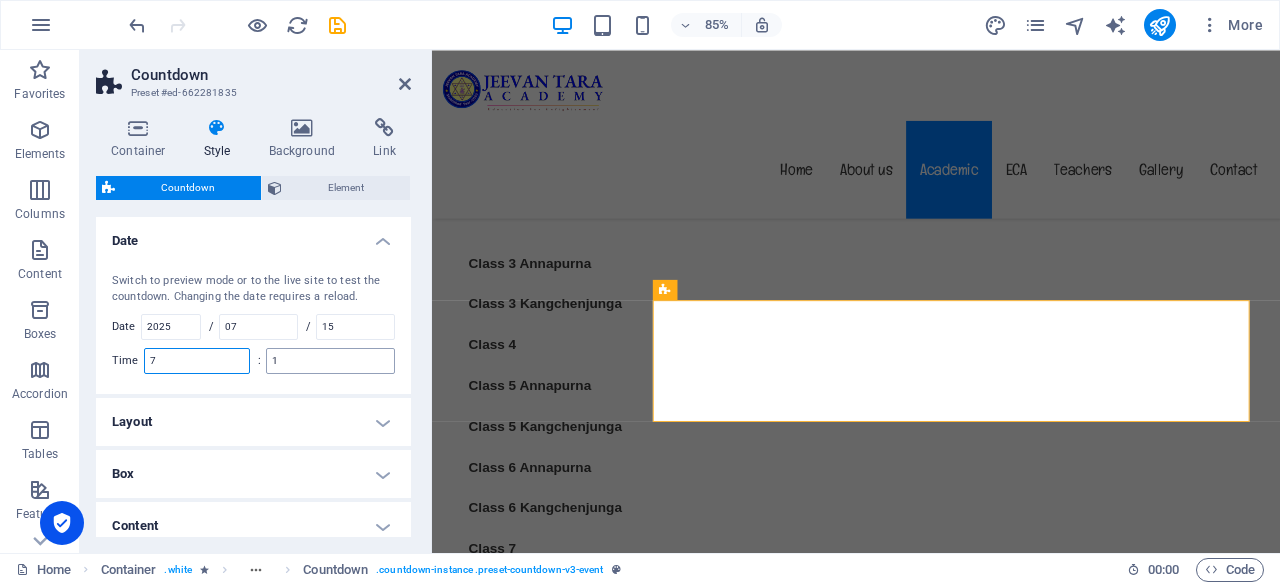 type on "7" 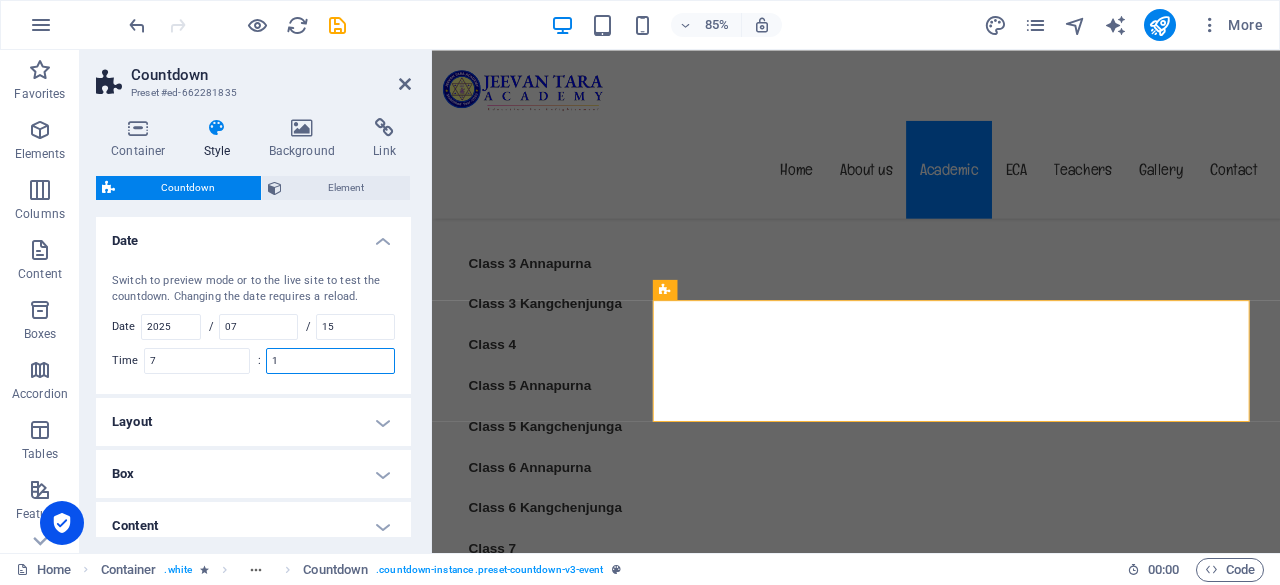 click on "1" at bounding box center [330, 361] 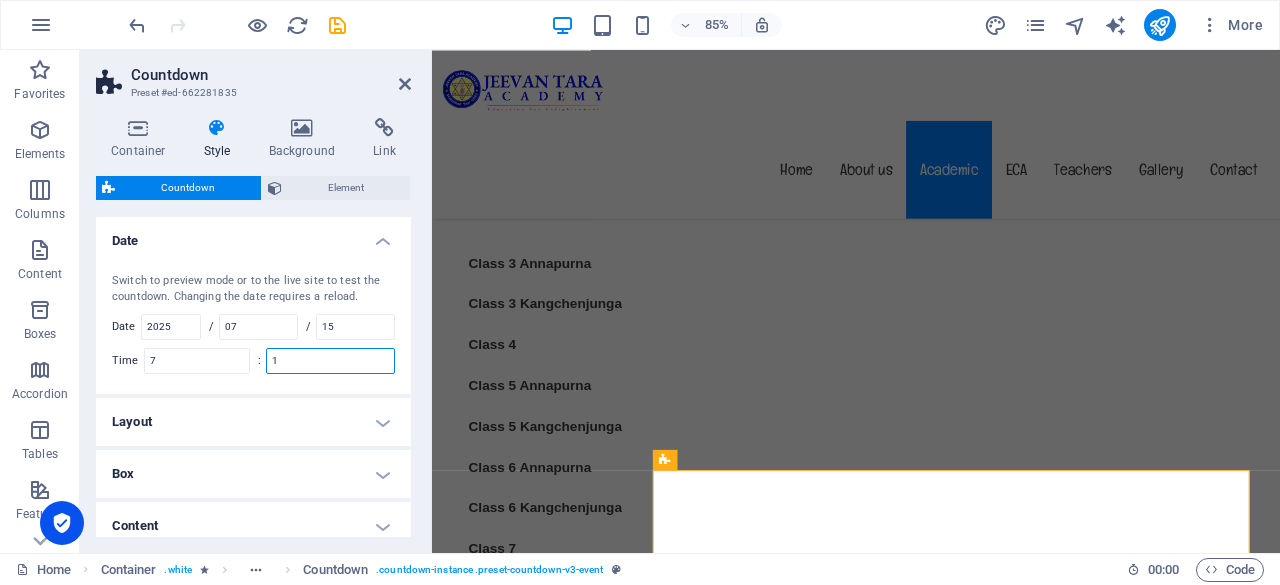 scroll, scrollTop: 10553, scrollLeft: 0, axis: vertical 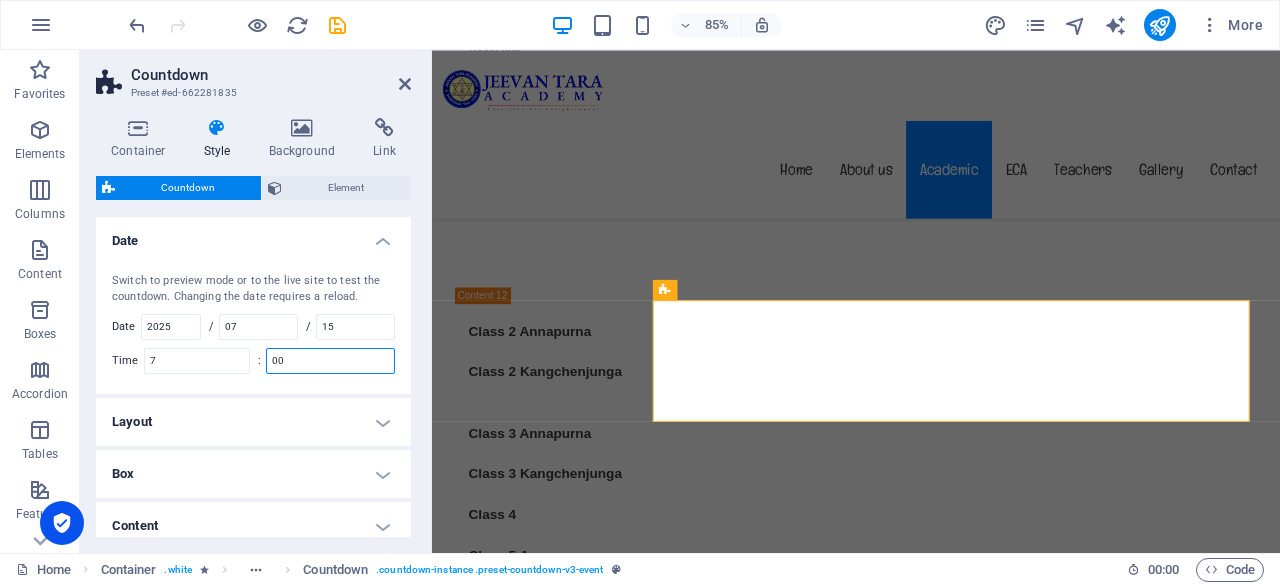 type on "1" 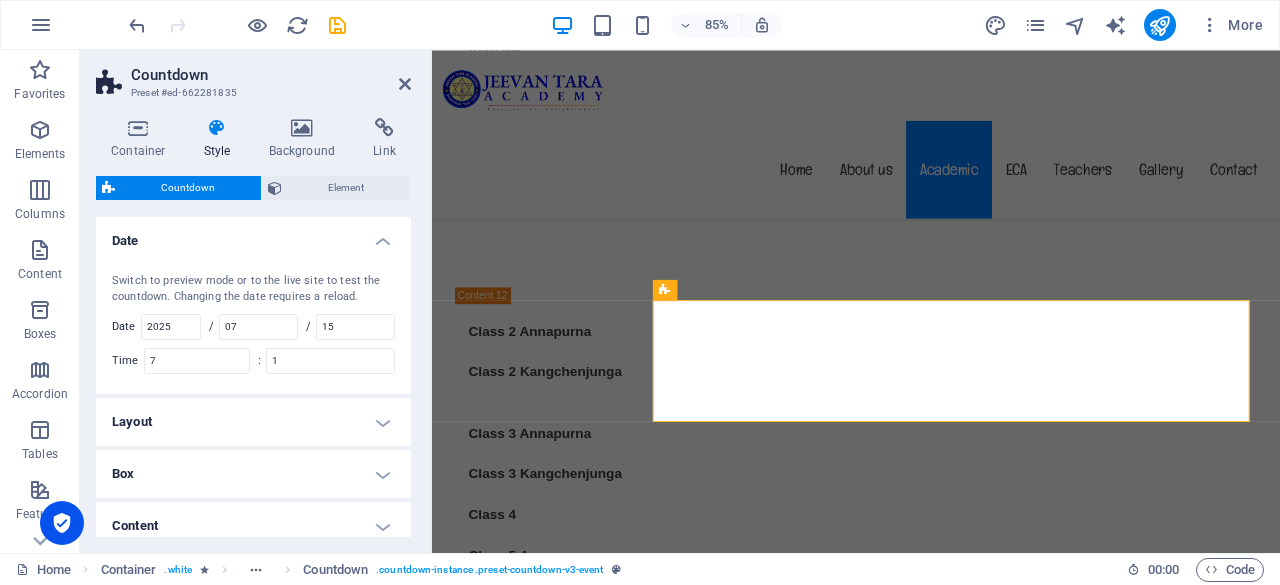 click on "Date" at bounding box center [253, 235] 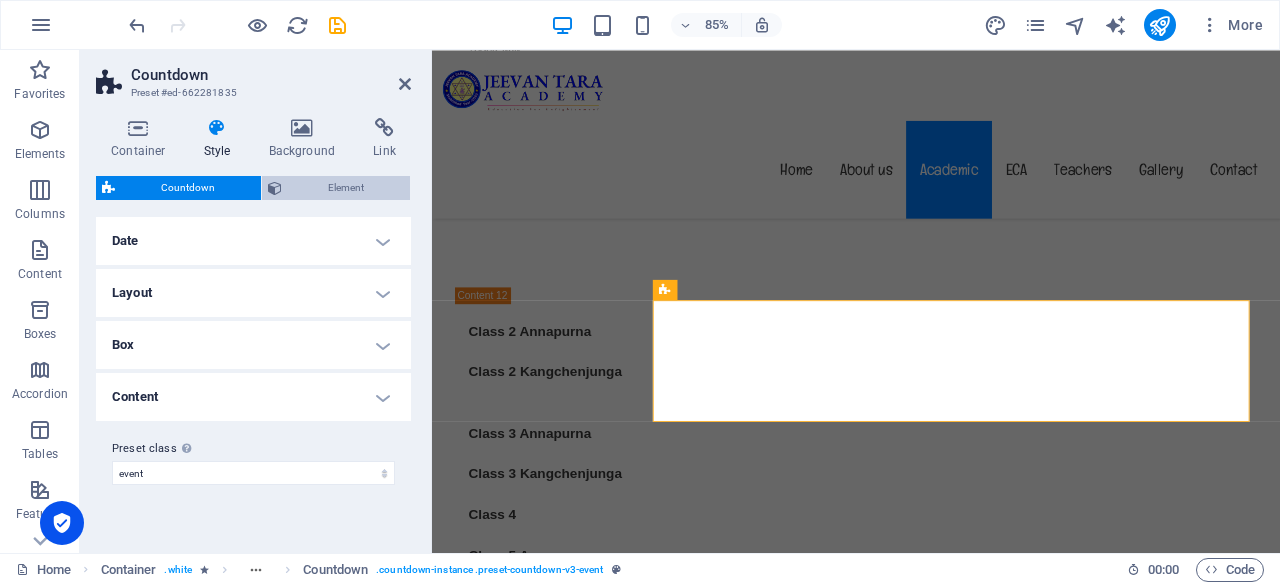 click on "Element" at bounding box center (346, 188) 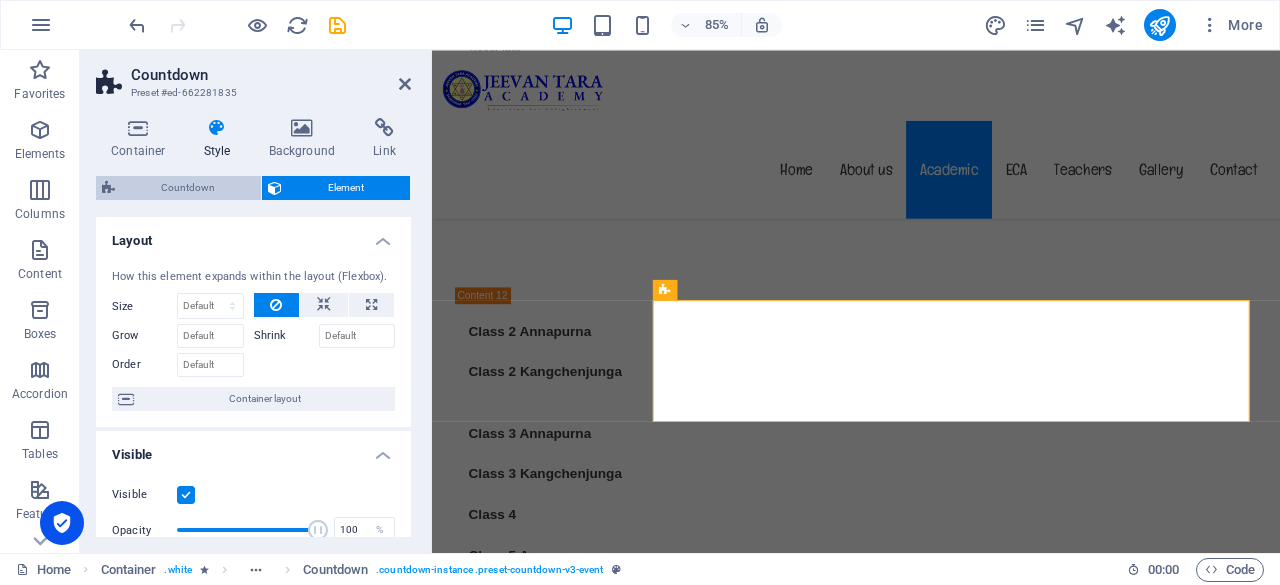 click on "Countdown" at bounding box center [188, 188] 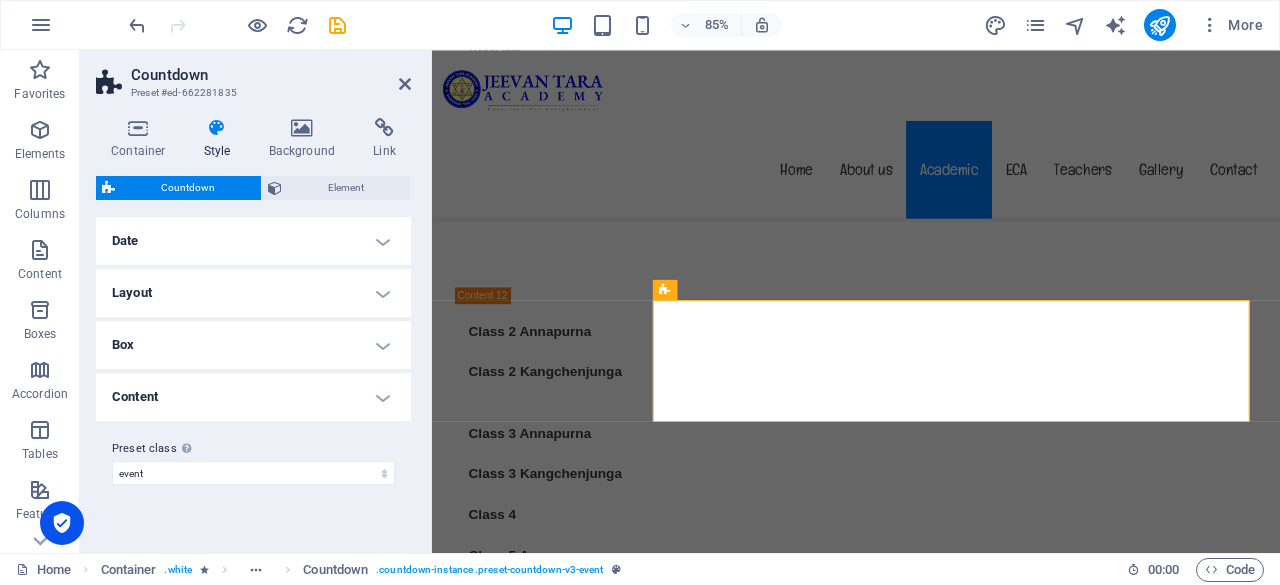 click on "Date" at bounding box center (253, 241) 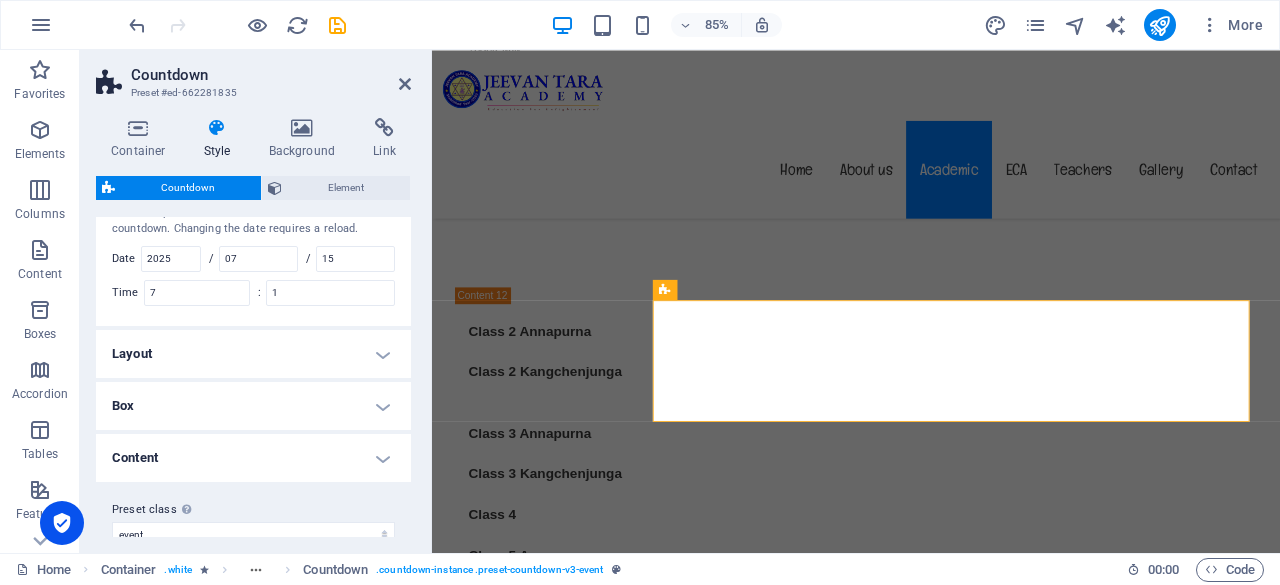 scroll, scrollTop: 90, scrollLeft: 0, axis: vertical 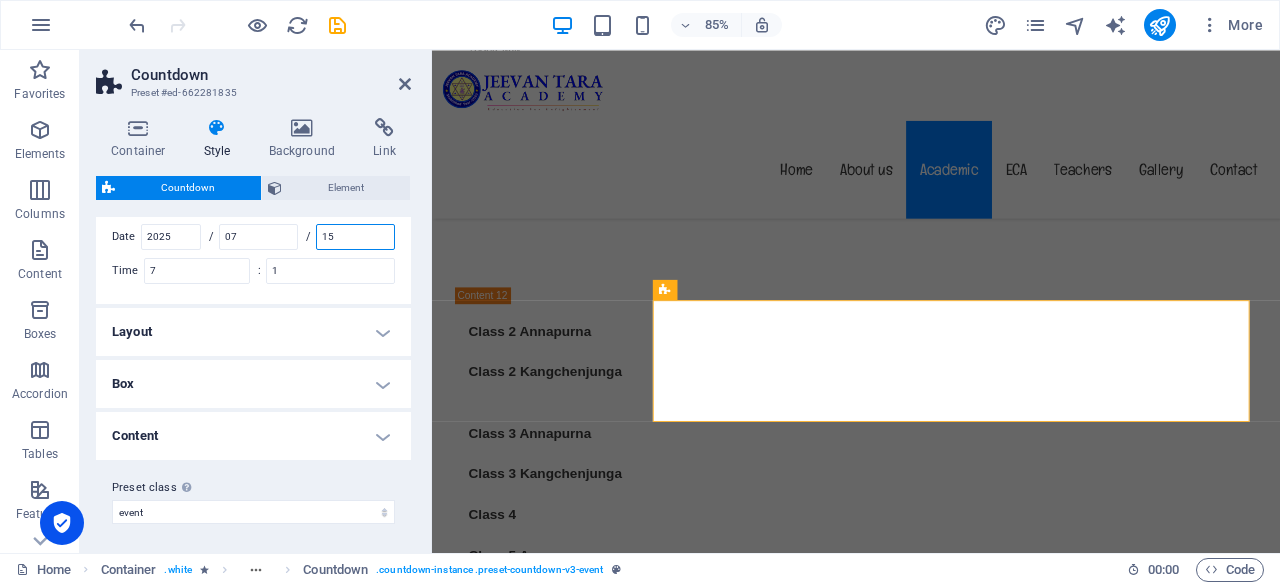 click on "15" at bounding box center (355, 237) 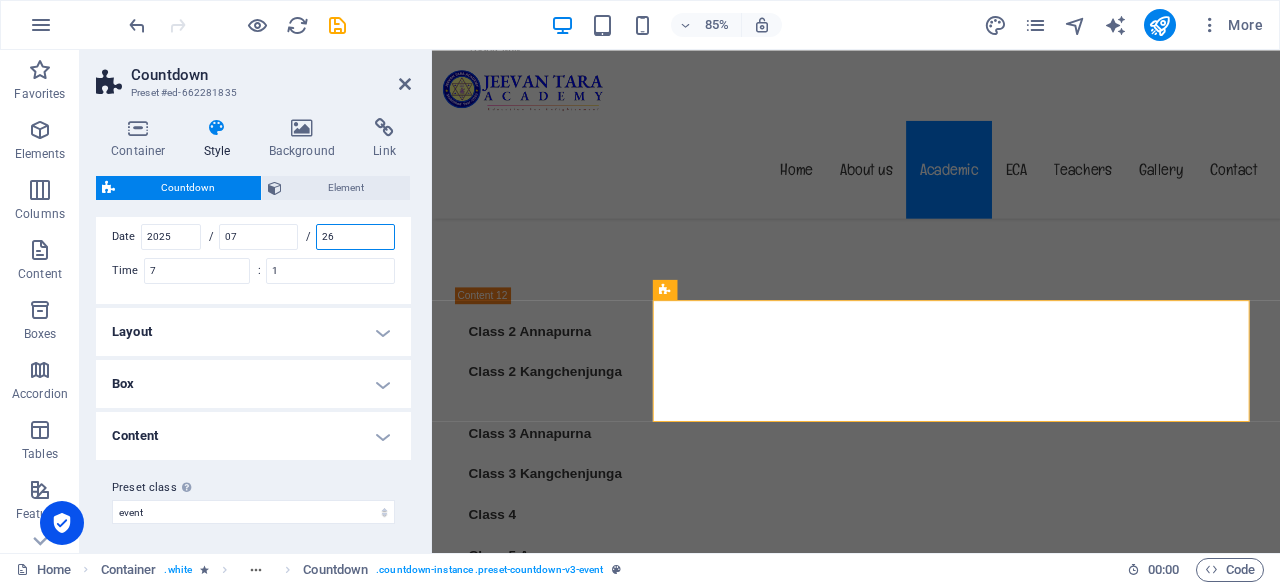 type on "26" 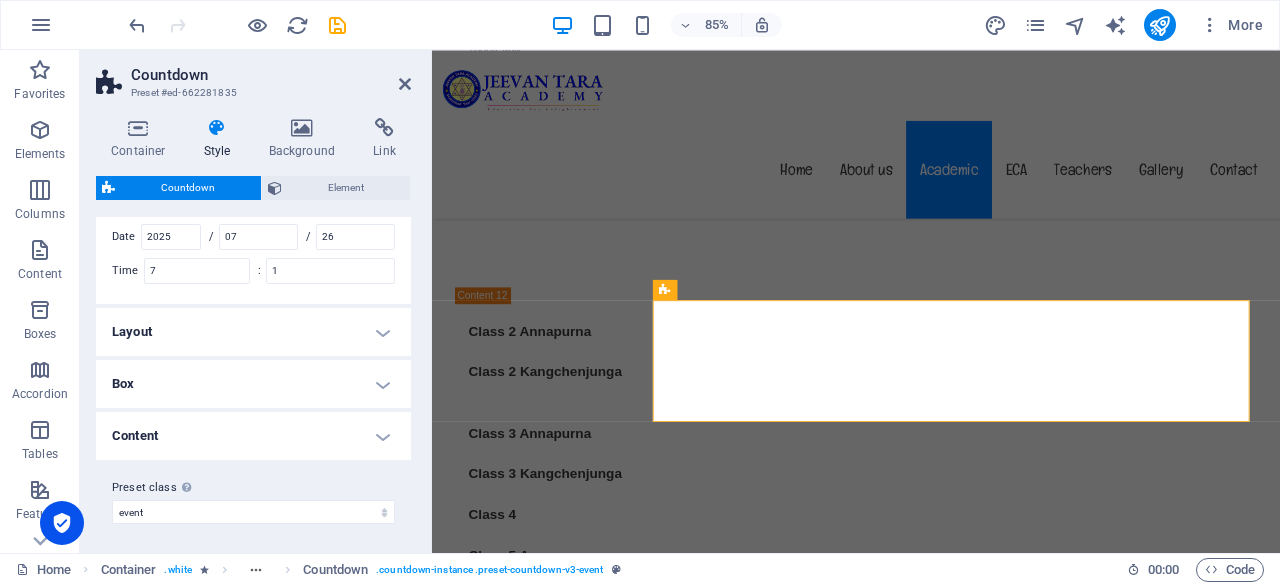 click on "Layout" at bounding box center (253, 332) 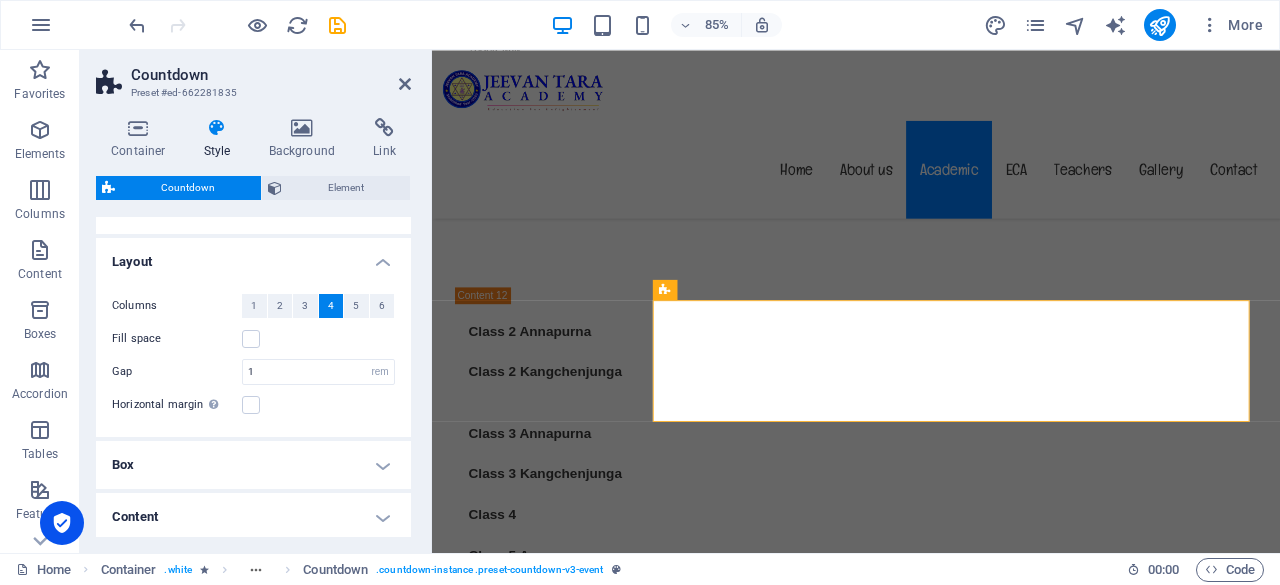 scroll, scrollTop: 190, scrollLeft: 0, axis: vertical 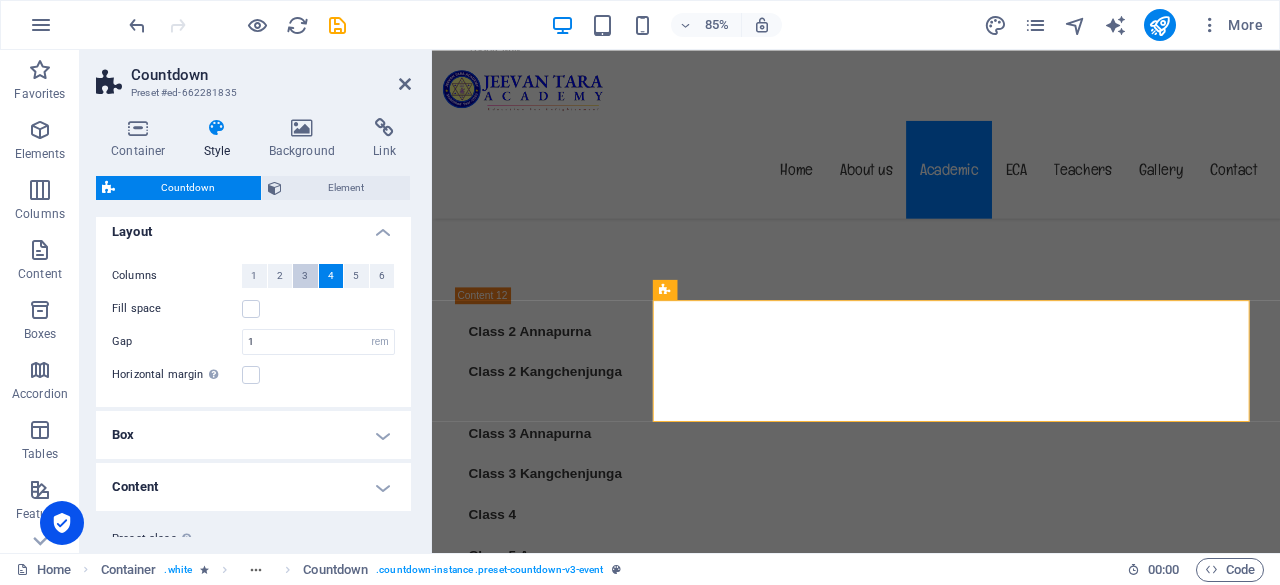click on "3" at bounding box center (305, 276) 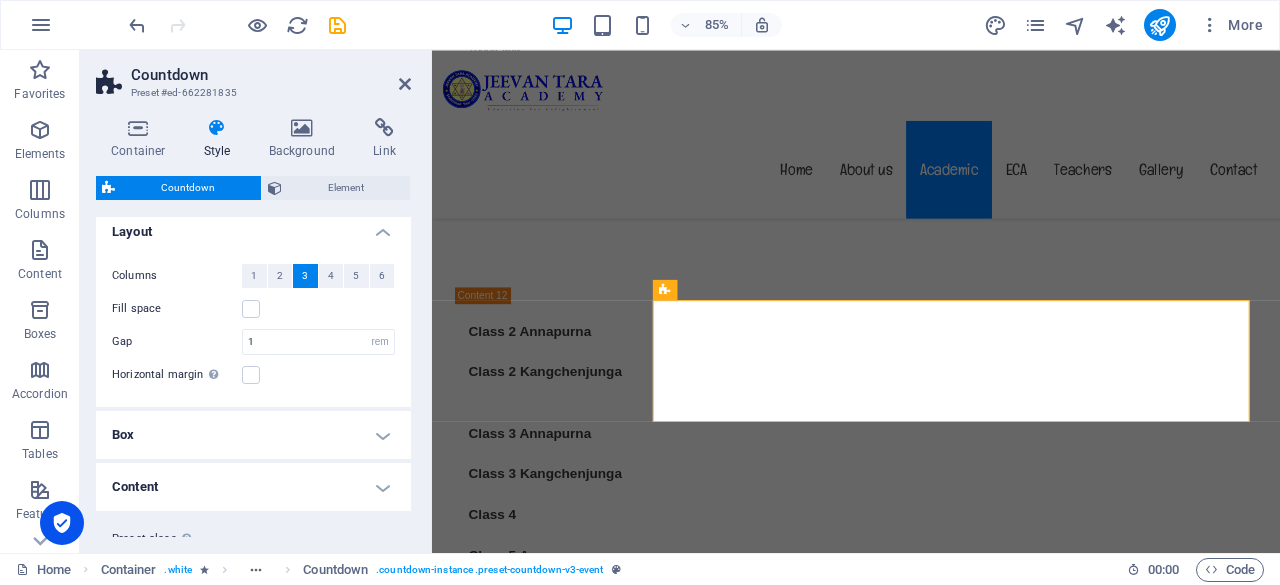 click on "3" at bounding box center [305, 276] 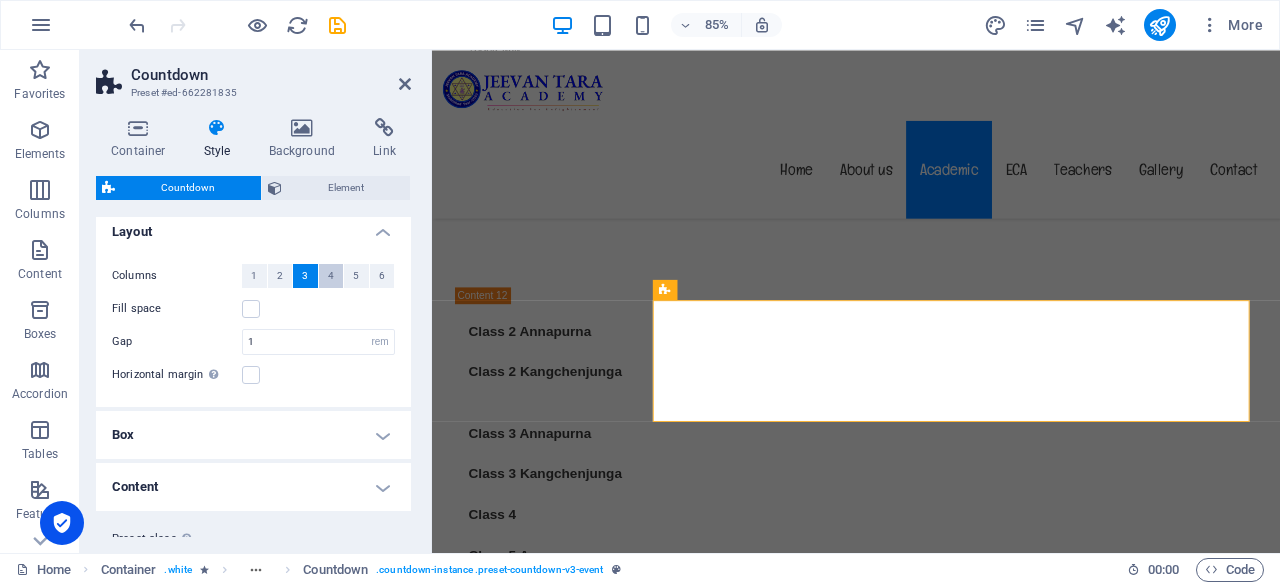 click on "4" at bounding box center (331, 276) 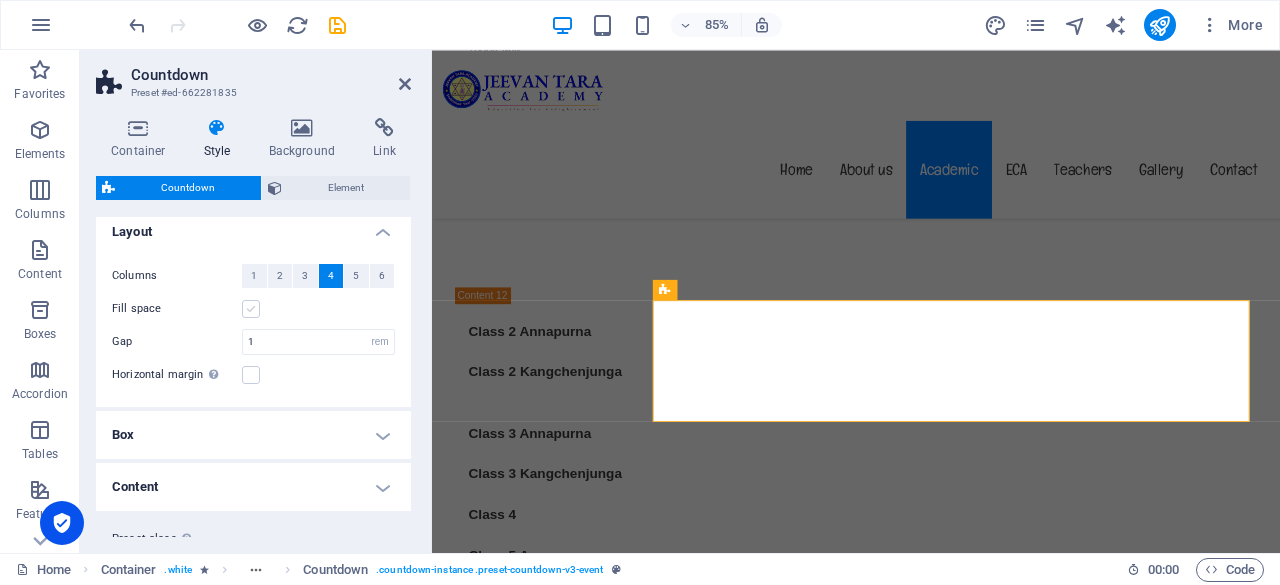 click at bounding box center [251, 309] 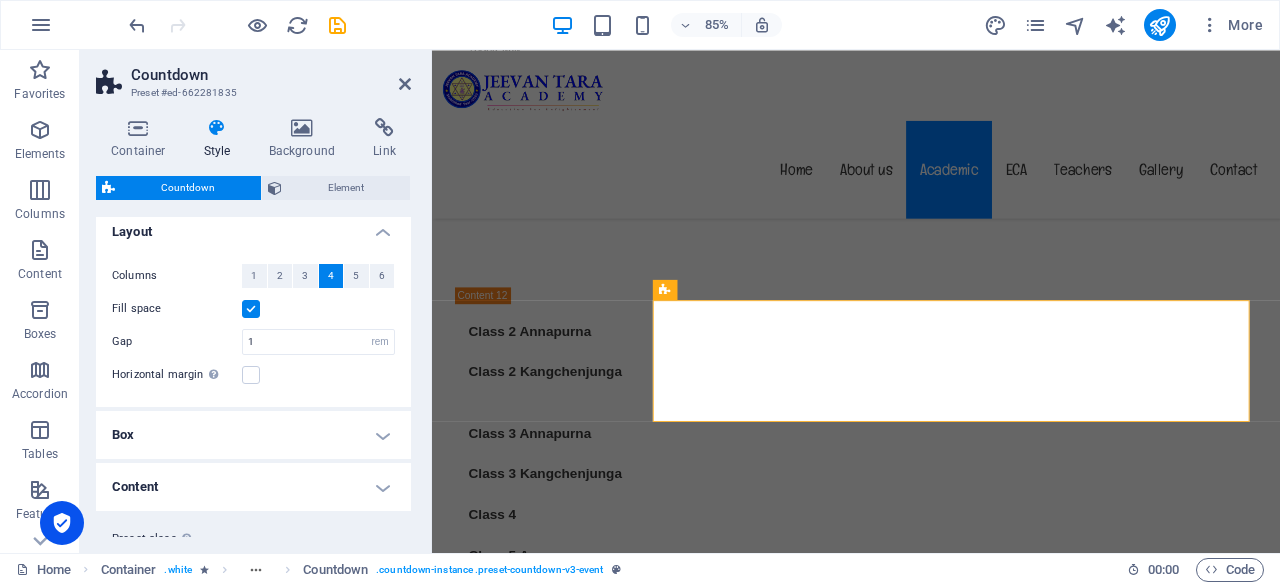 click at bounding box center [251, 309] 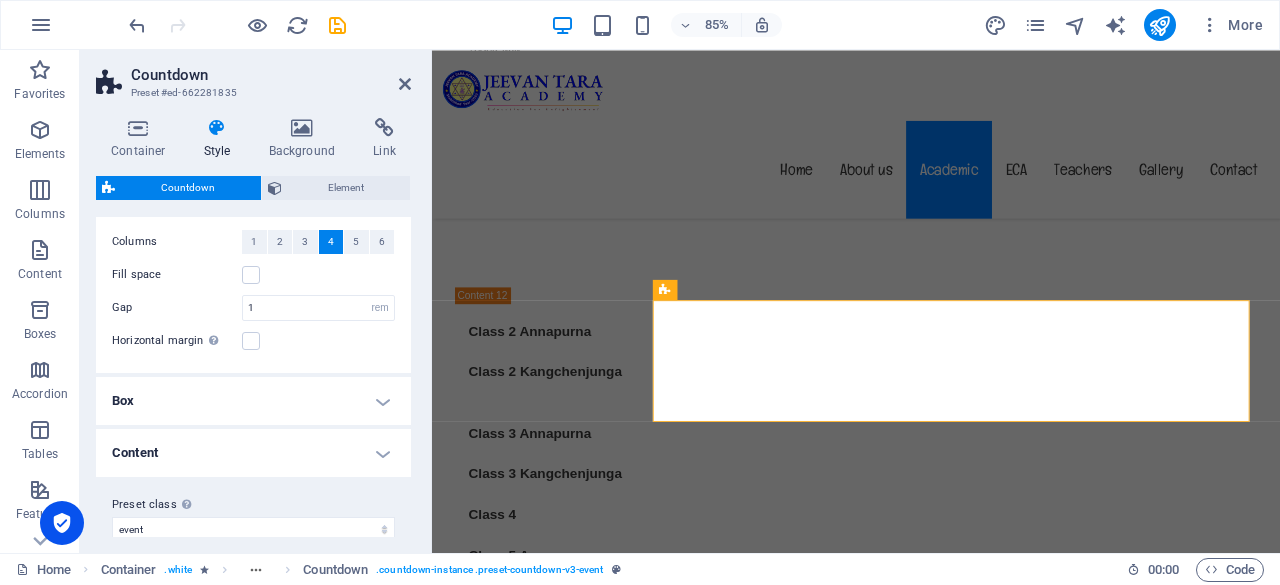 scroll, scrollTop: 241, scrollLeft: 0, axis: vertical 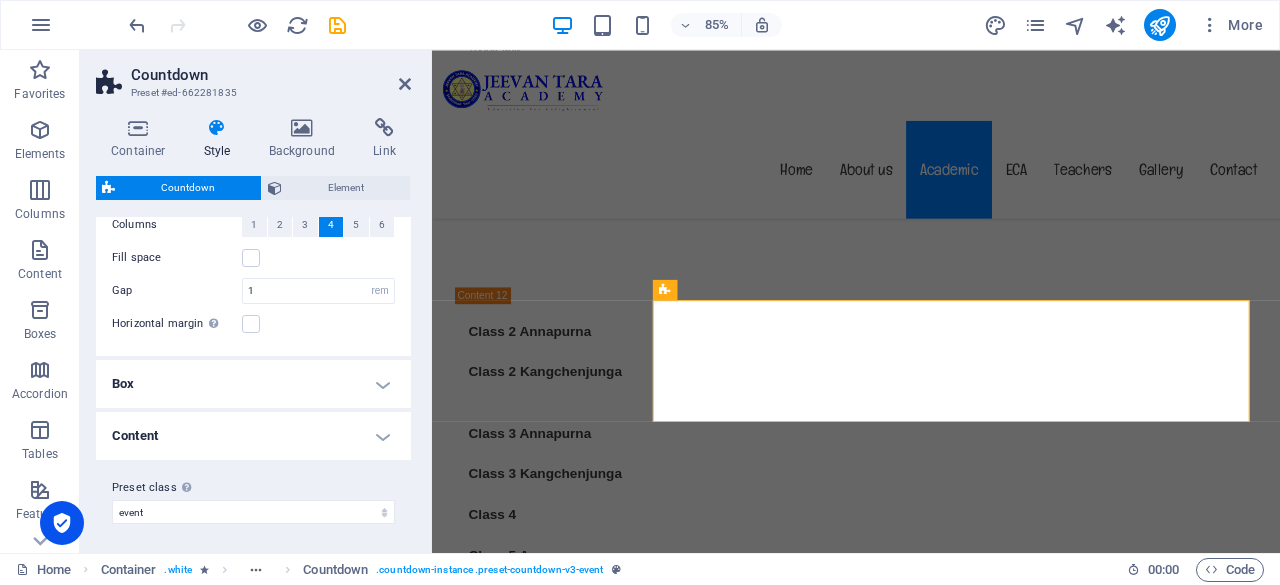 click on "Box" at bounding box center (253, 384) 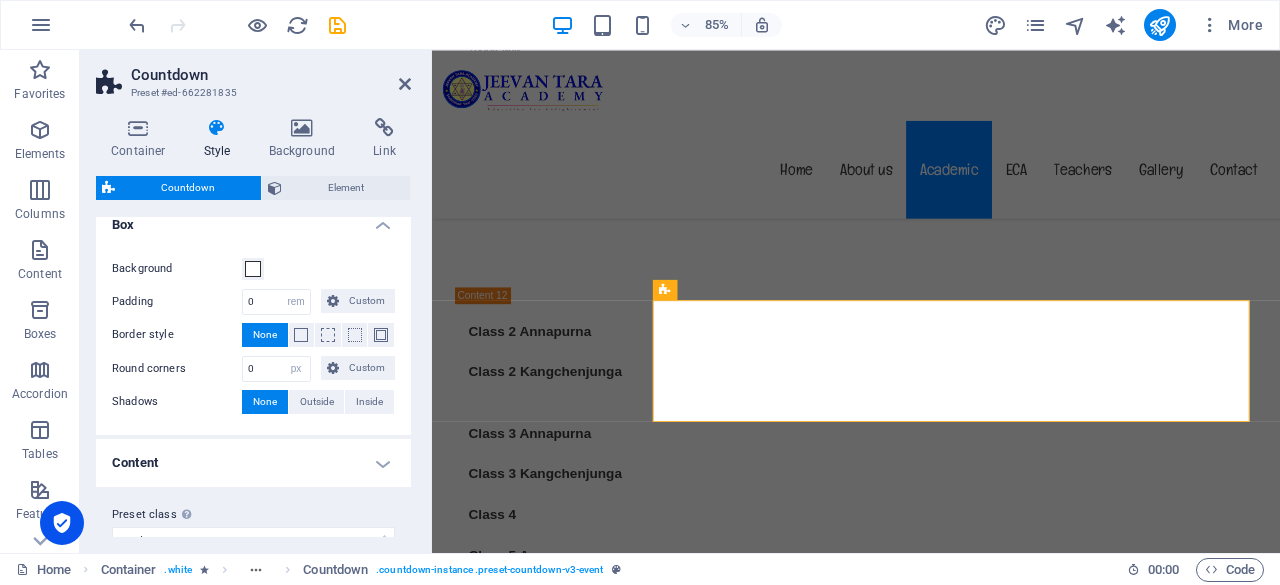 scroll, scrollTop: 426, scrollLeft: 0, axis: vertical 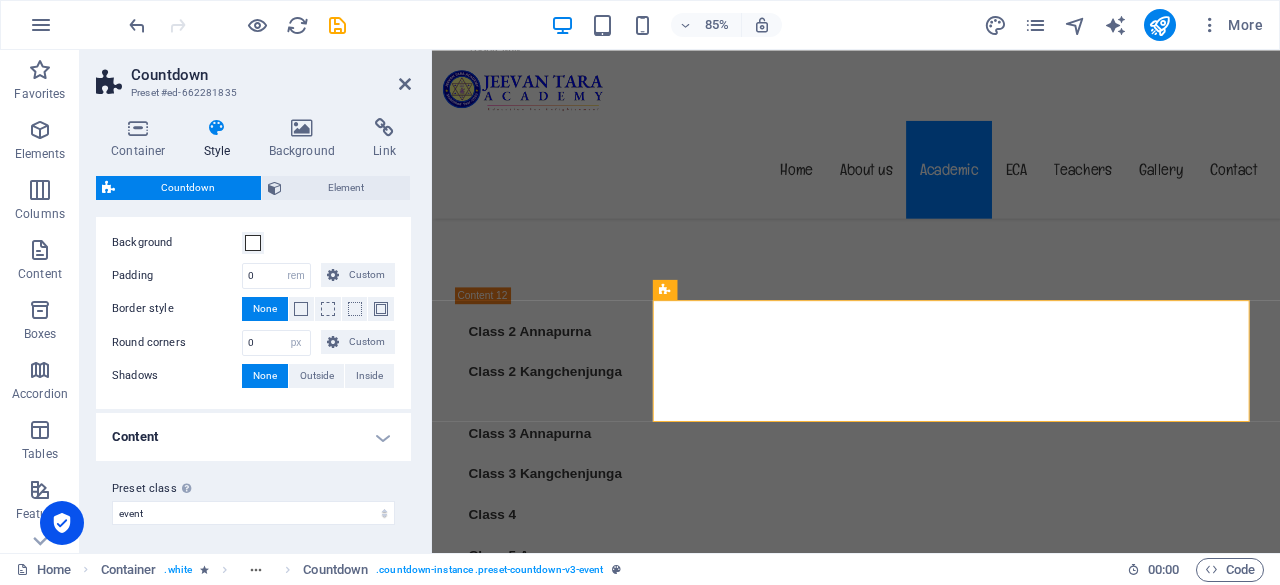 click on "Content" at bounding box center [253, 437] 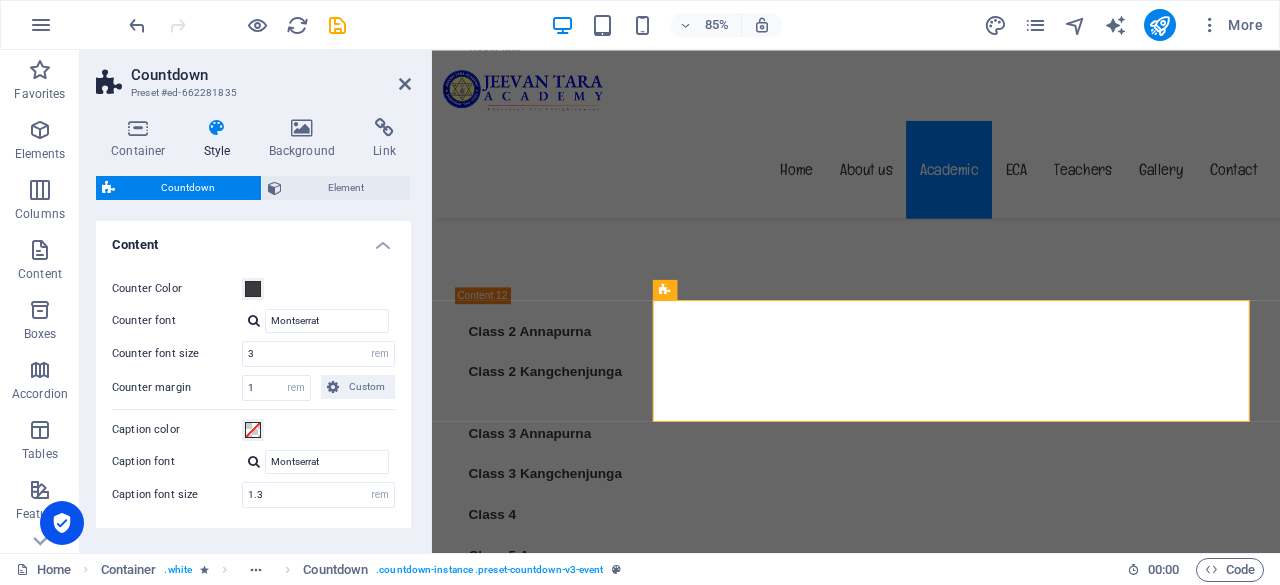 scroll, scrollTop: 626, scrollLeft: 0, axis: vertical 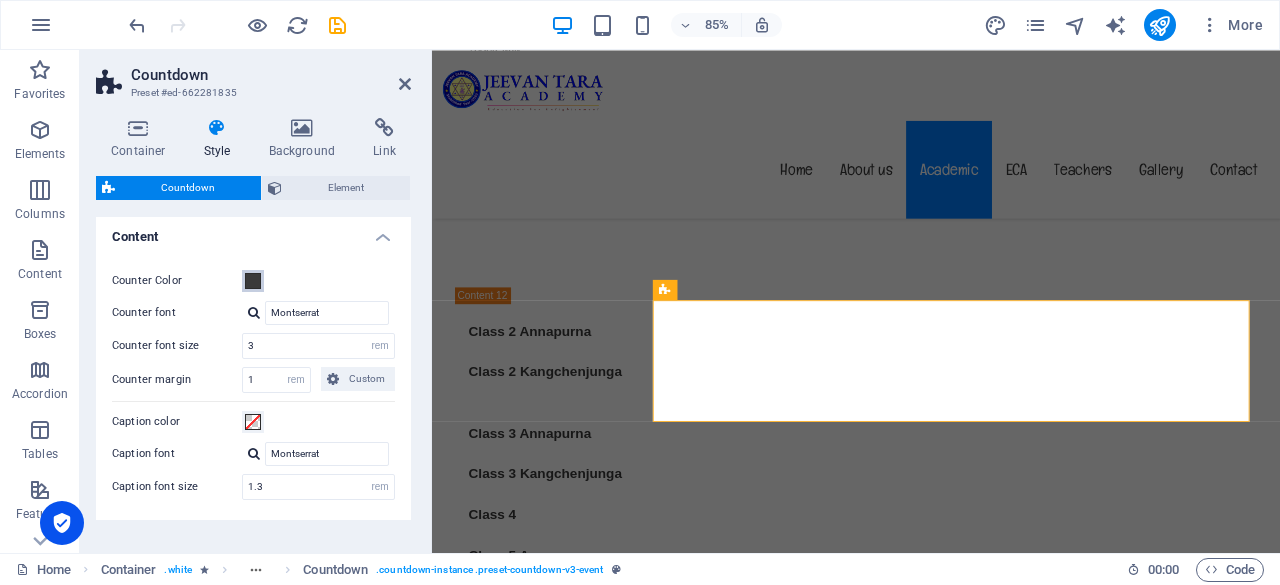 click at bounding box center (253, 281) 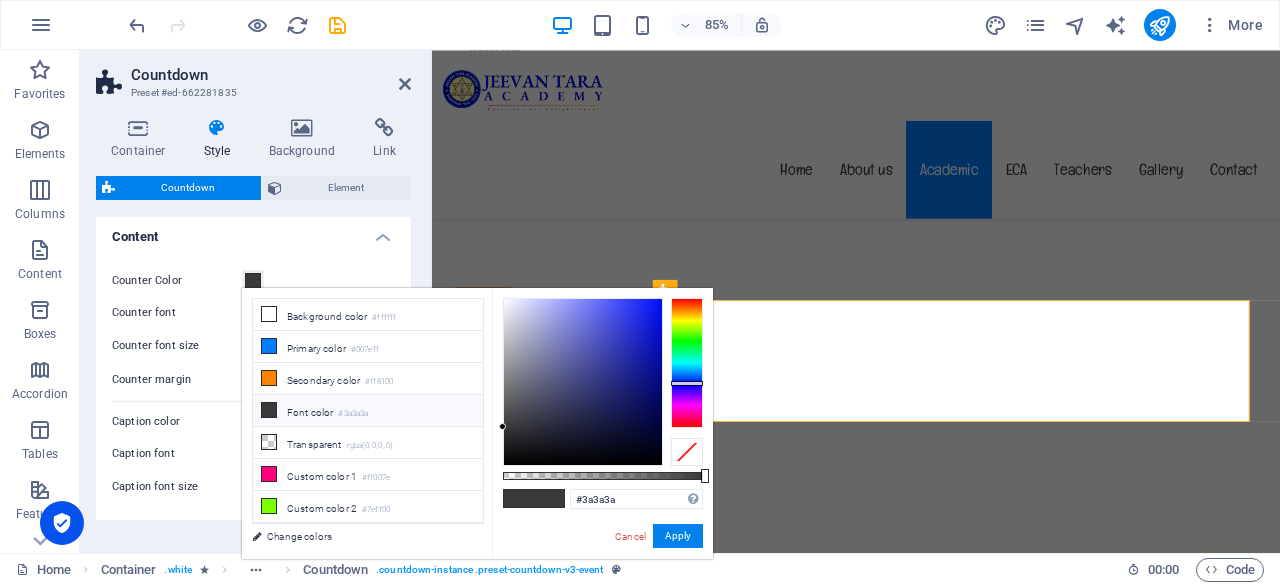 drag, startPoint x: 686, startPoint y: 357, endPoint x: 687, endPoint y: 383, distance: 26.019224 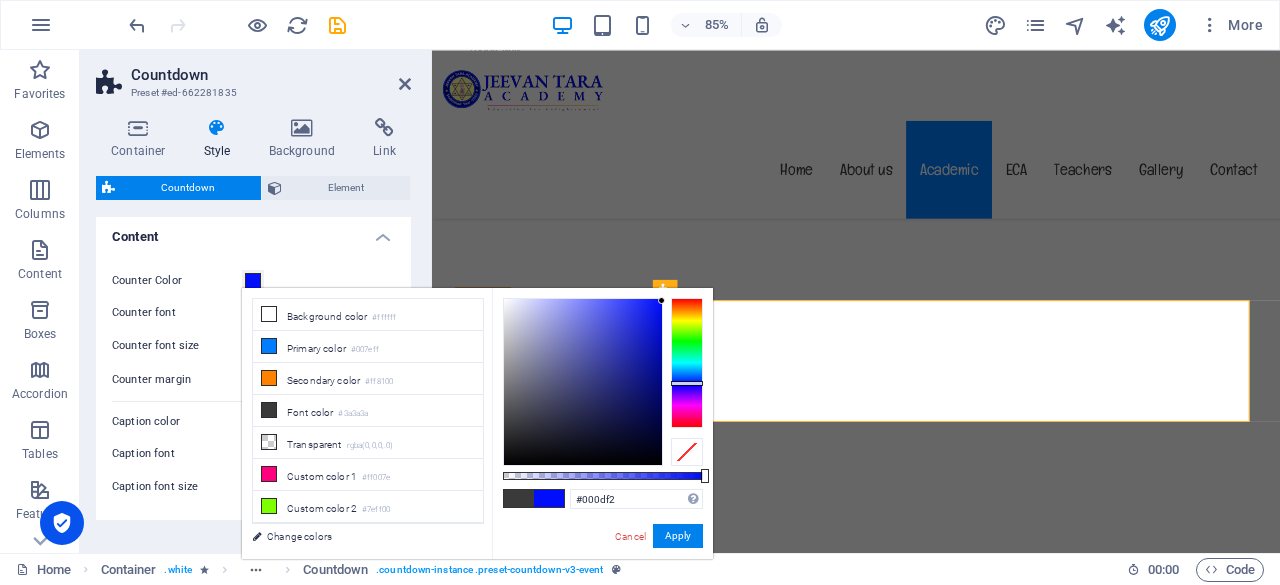 type on "#000df0" 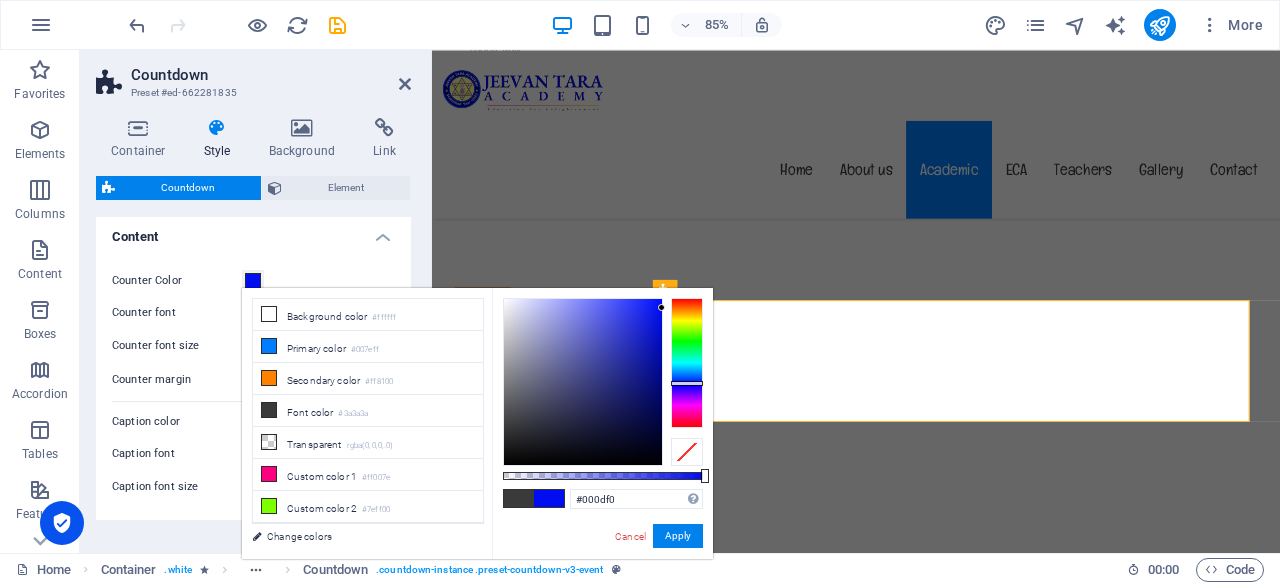 drag, startPoint x: 648, startPoint y: 340, endPoint x: 663, endPoint y: 308, distance: 35.341194 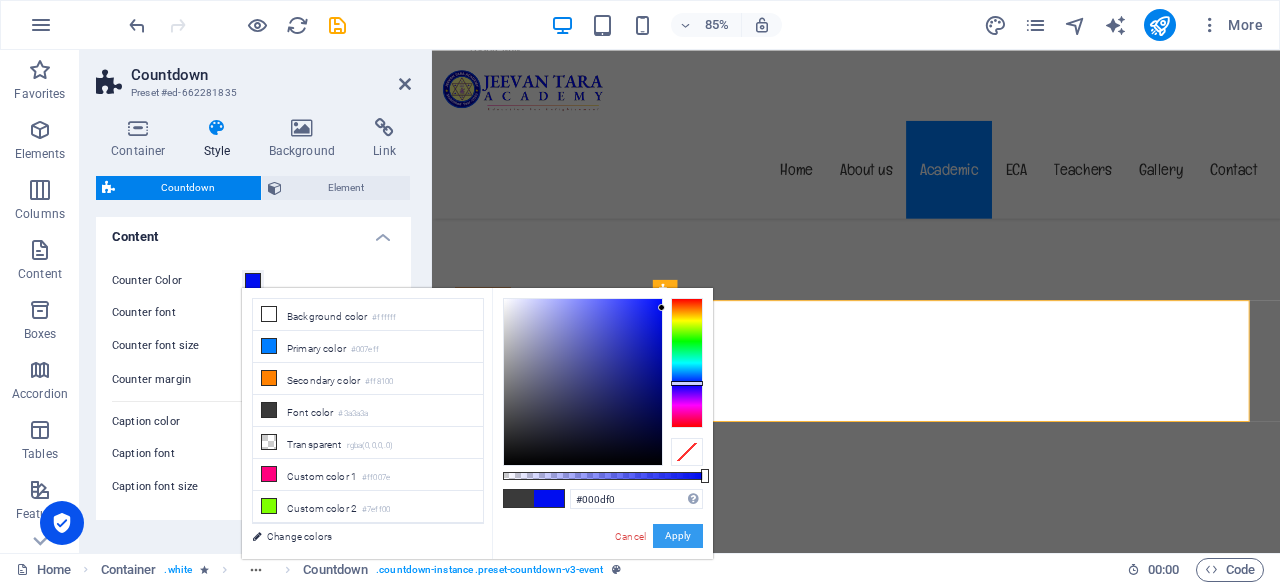 click on "Apply" at bounding box center (678, 536) 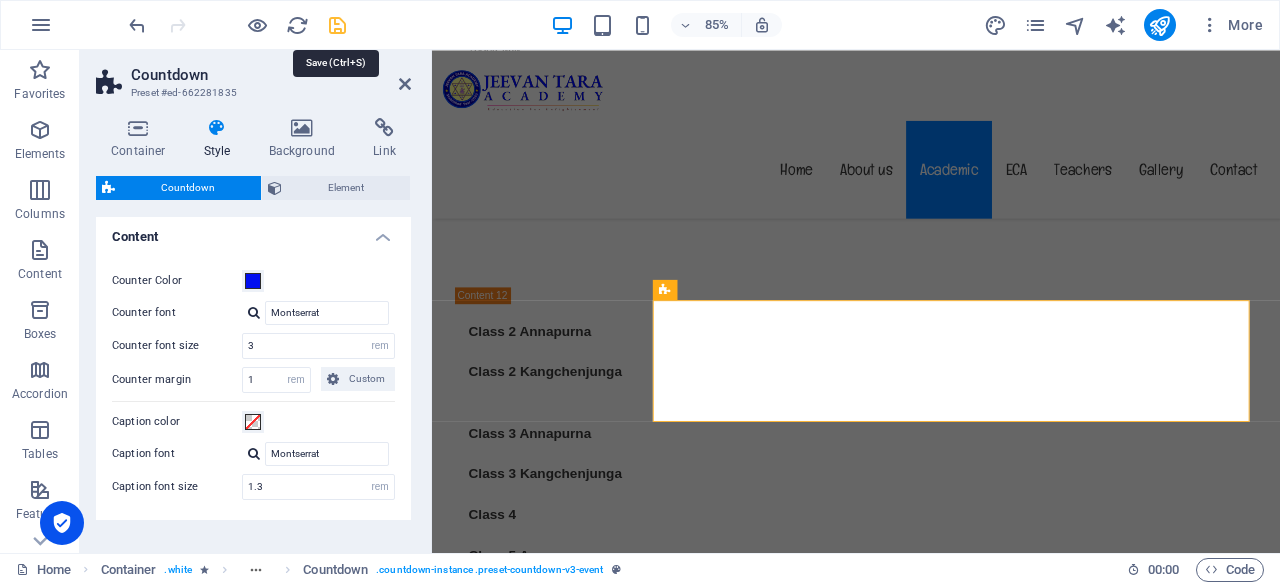 click at bounding box center [337, 25] 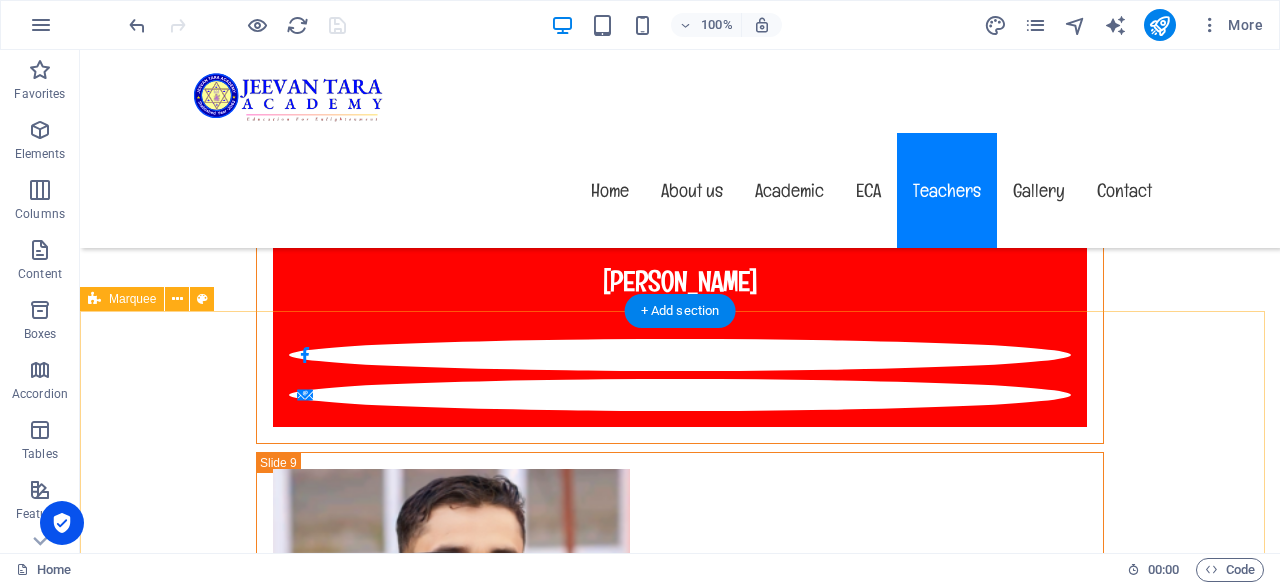 scroll, scrollTop: 22300, scrollLeft: 0, axis: vertical 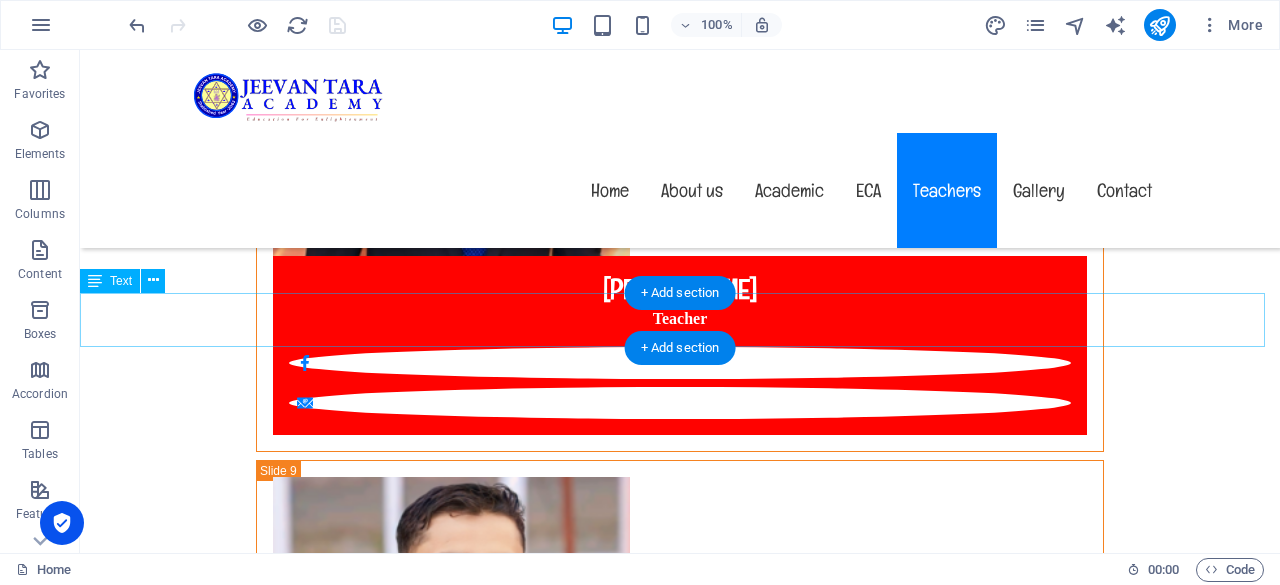 click on "STUDENT OF THE MONTH-JESTHA (MAY/JUNE)" at bounding box center (680, 5666) 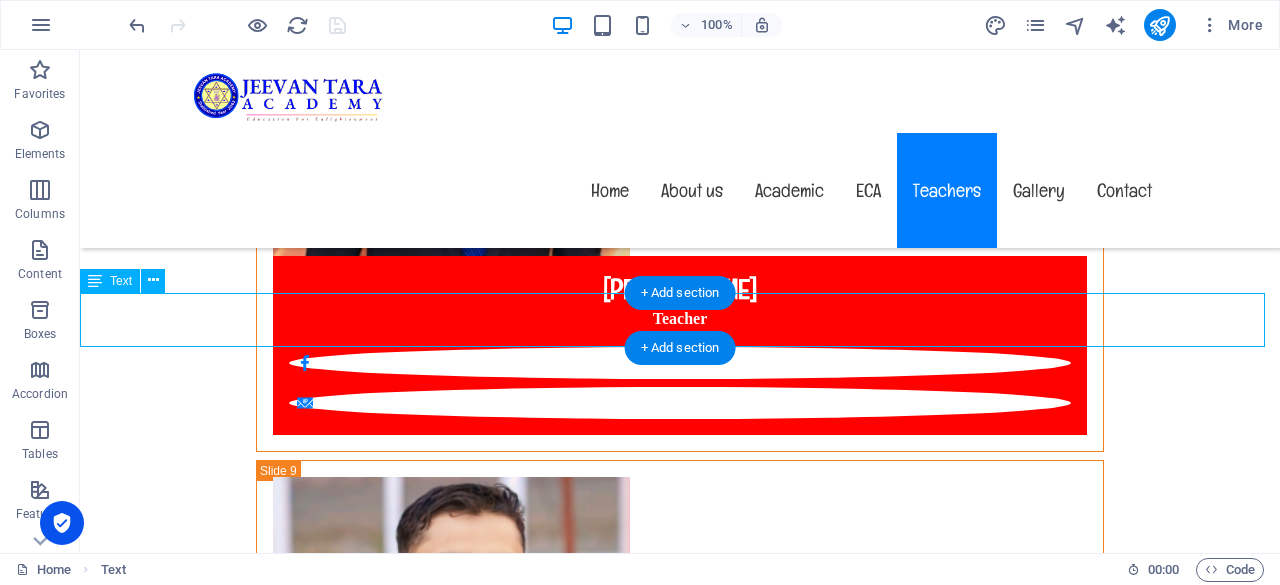 click on "STUDENT OF THE MONTH-JESTHA (MAY/JUNE)" at bounding box center (680, 5666) 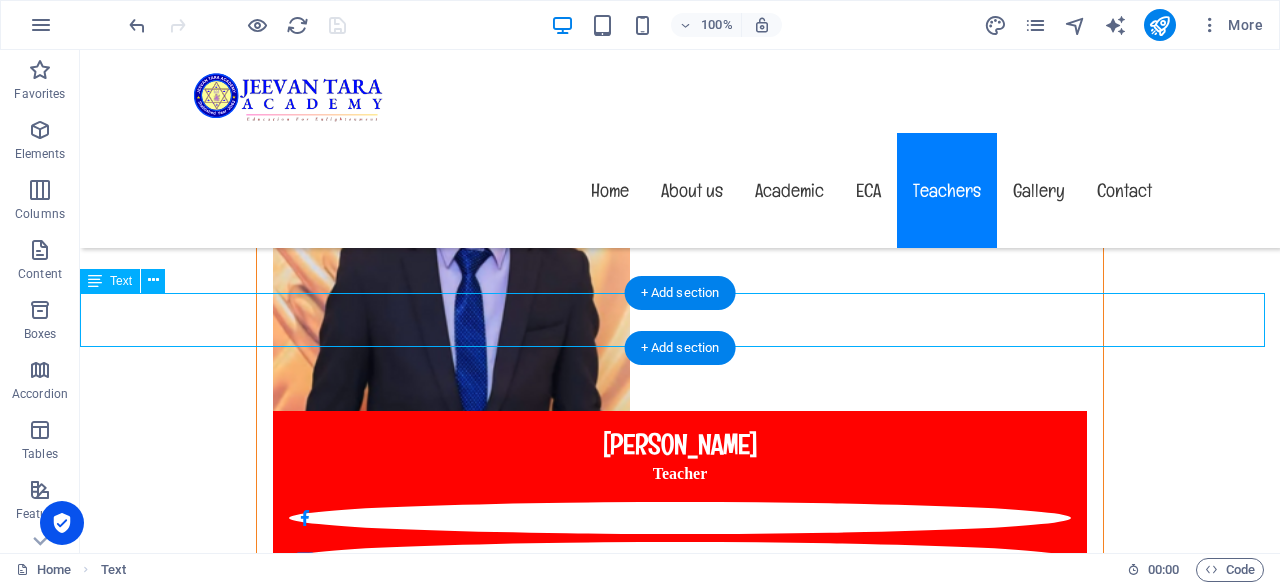scroll, scrollTop: 22353, scrollLeft: 0, axis: vertical 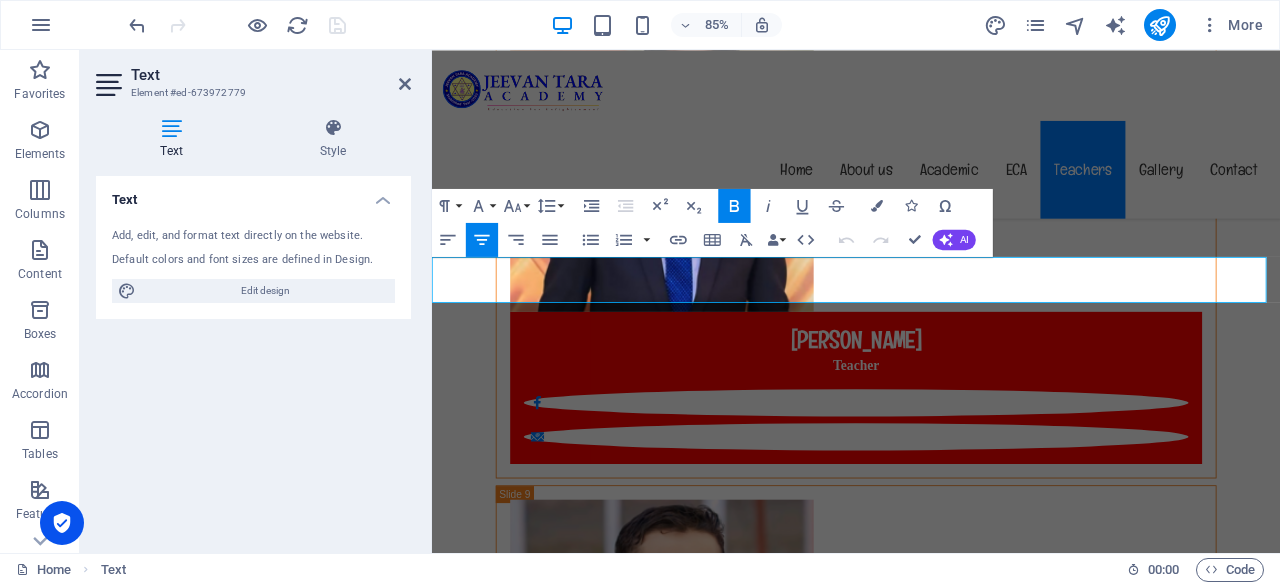 click on "STUDENT OF THE MONTH-JESTHA (MAY/JUNE)" at bounding box center [931, 5768] 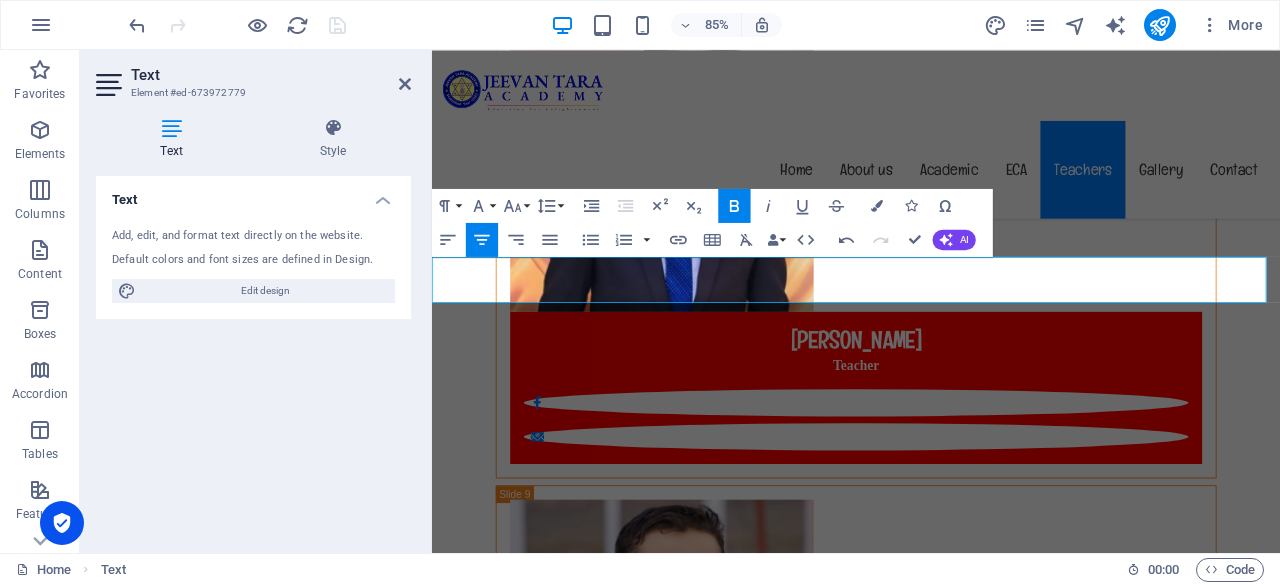 drag, startPoint x: 1106, startPoint y: 318, endPoint x: 1010, endPoint y: 315, distance: 96.04687 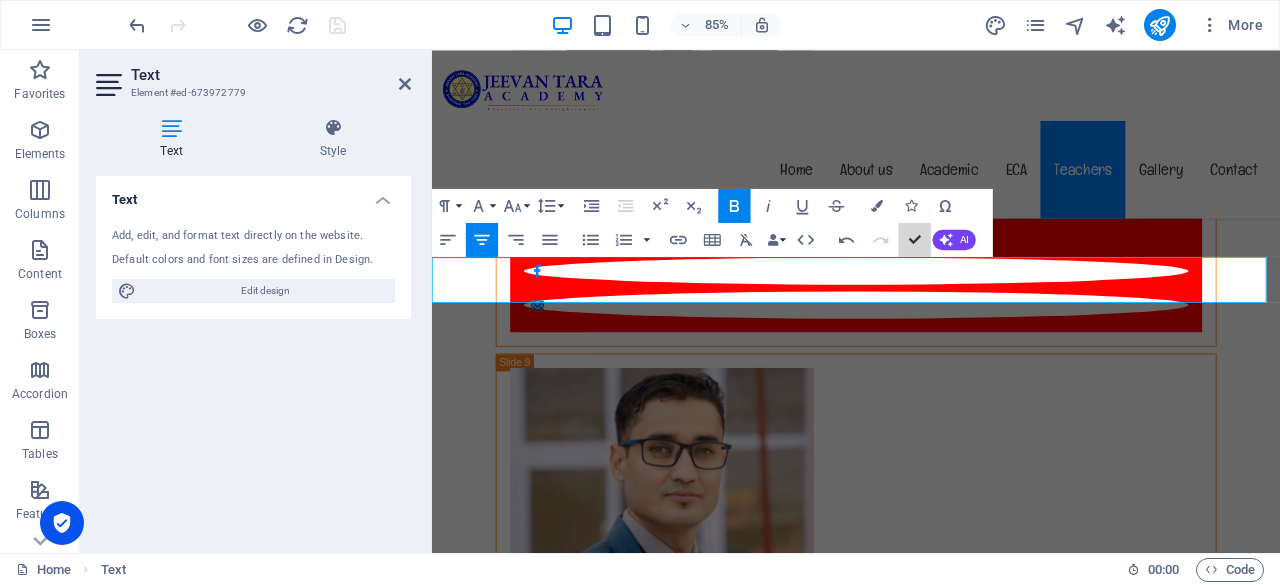 scroll, scrollTop: 22300, scrollLeft: 0, axis: vertical 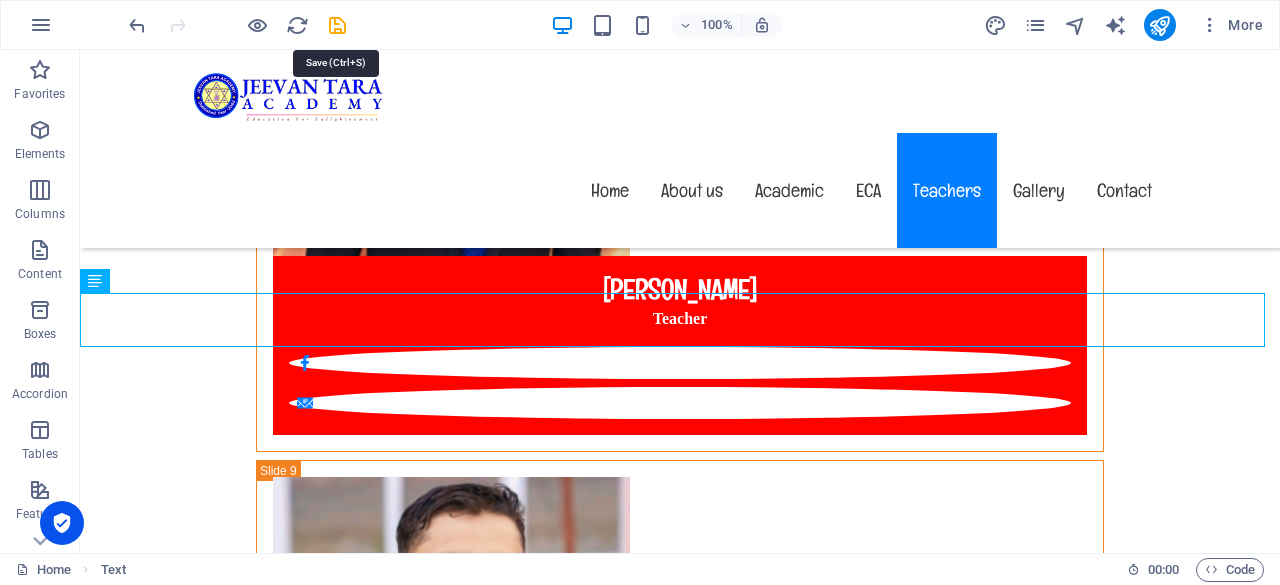 click at bounding box center (337, 25) 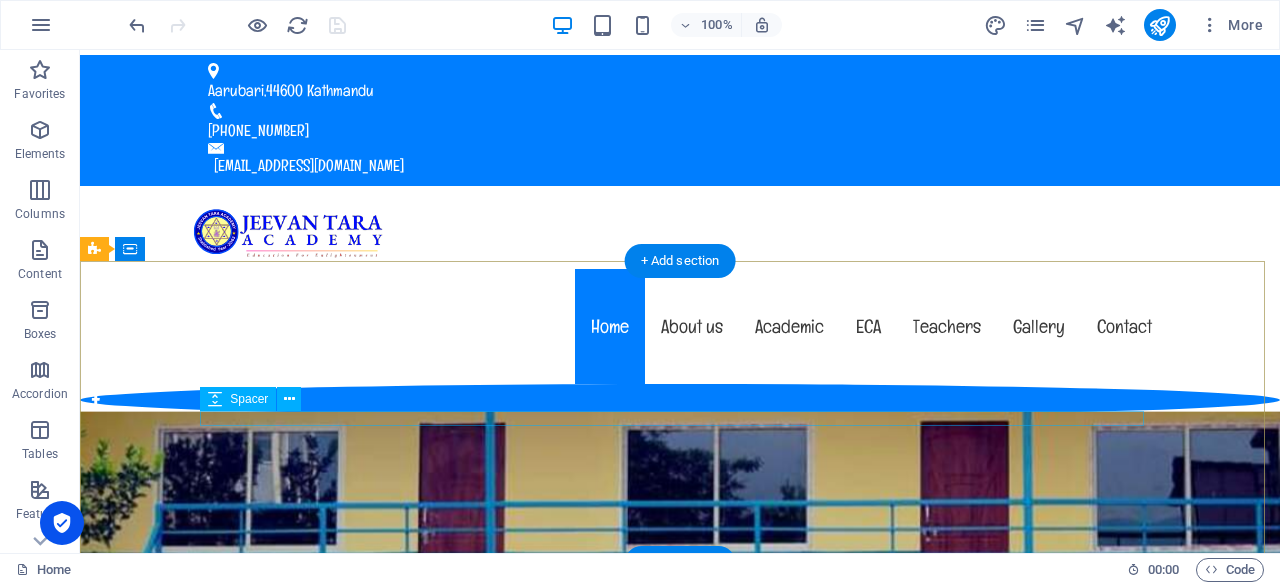 scroll, scrollTop: 0, scrollLeft: 0, axis: both 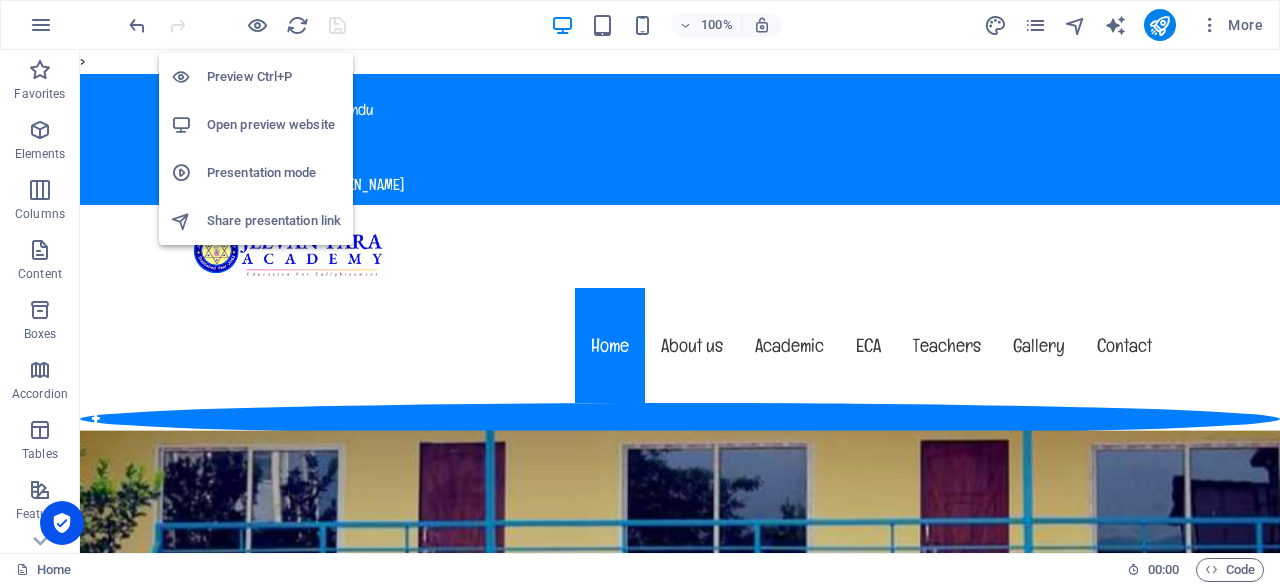 click on "Open preview website" at bounding box center (274, 125) 